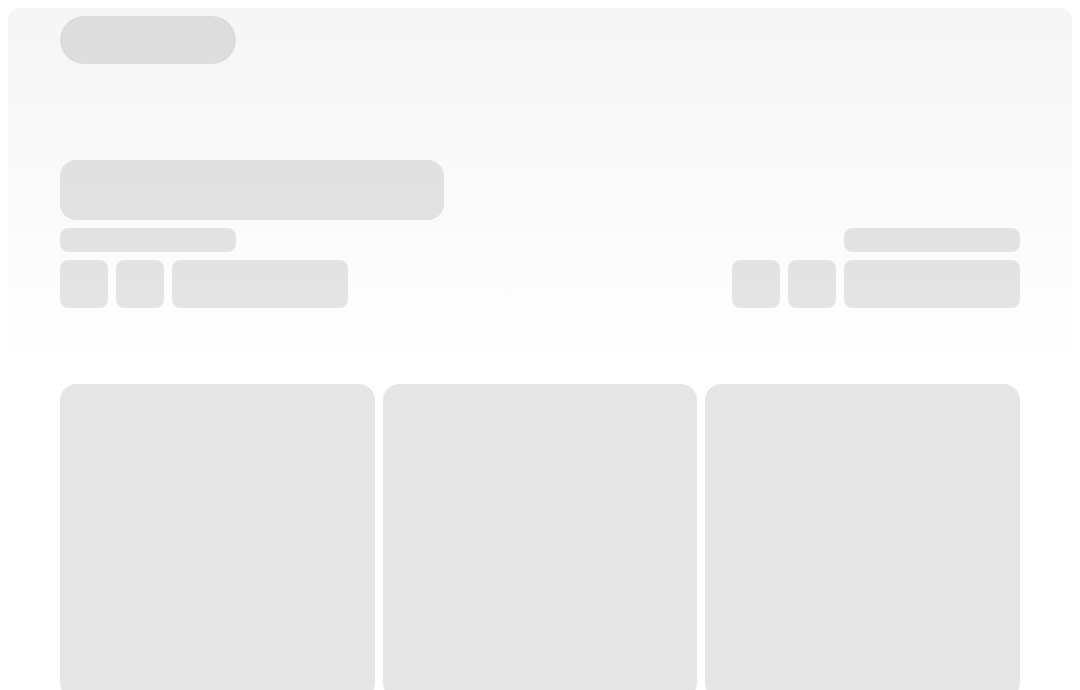 scroll, scrollTop: 0, scrollLeft: 0, axis: both 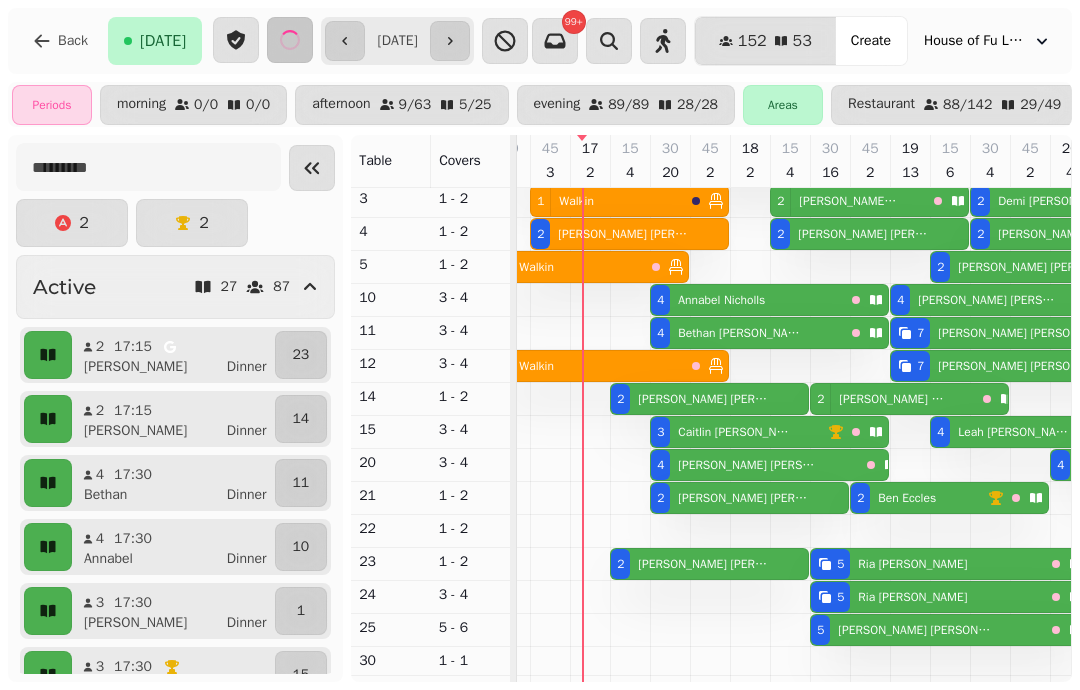 click on "[PERSON_NAME]" at bounding box center [703, 564] 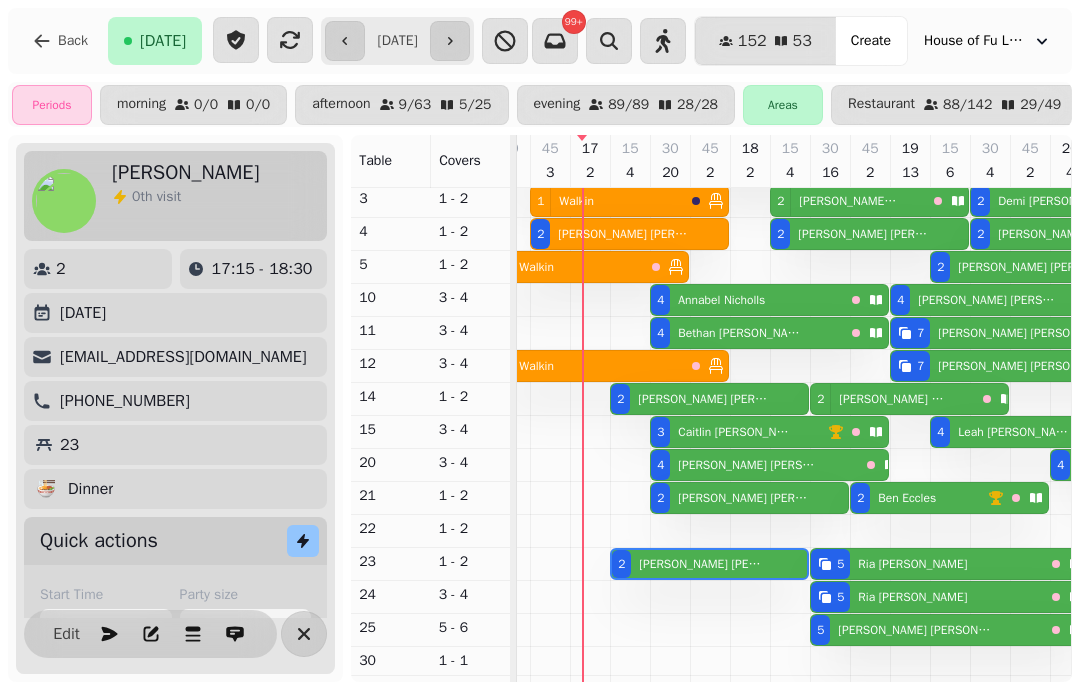 scroll, scrollTop: 0, scrollLeft: 907, axis: horizontal 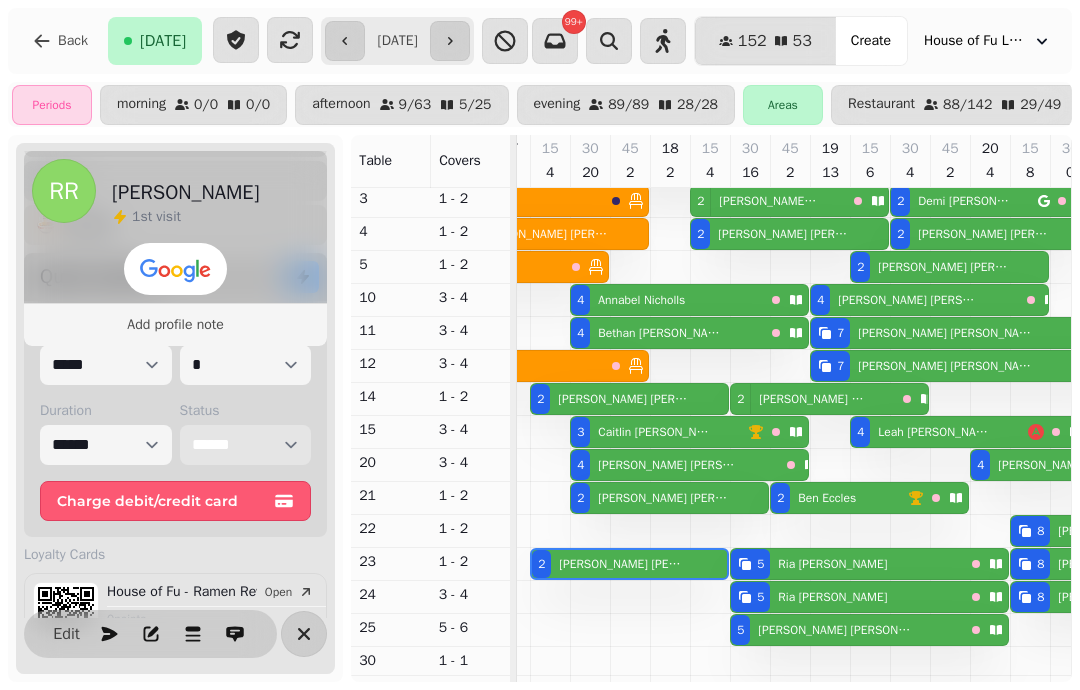 click on "**********" at bounding box center (246, 445) 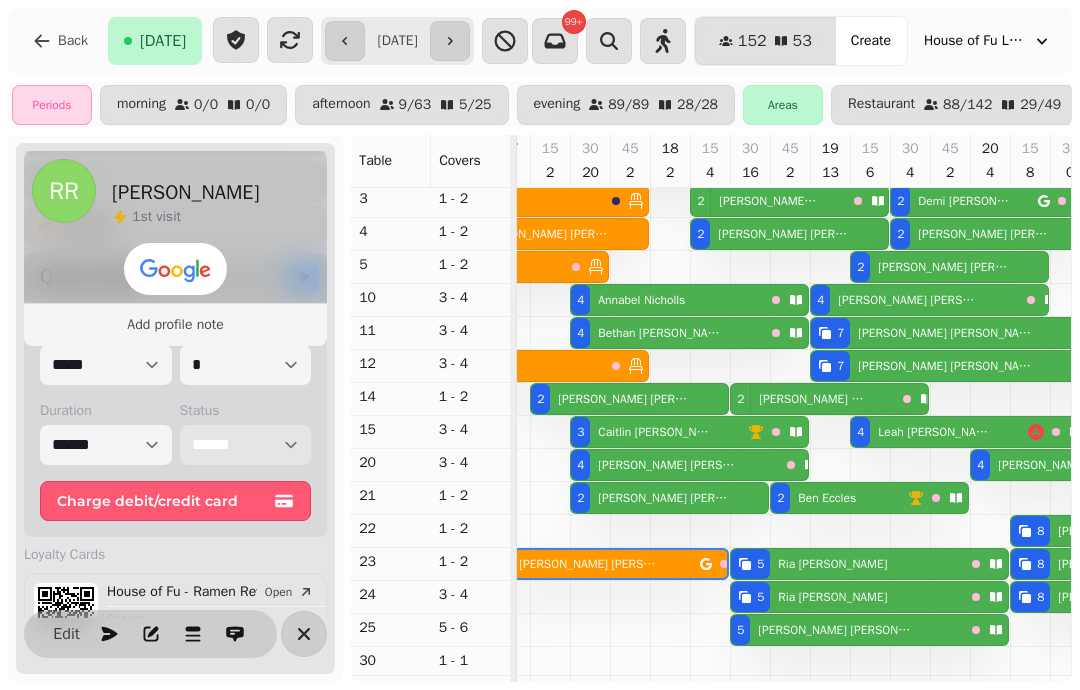 scroll, scrollTop: 60, scrollLeft: 907, axis: both 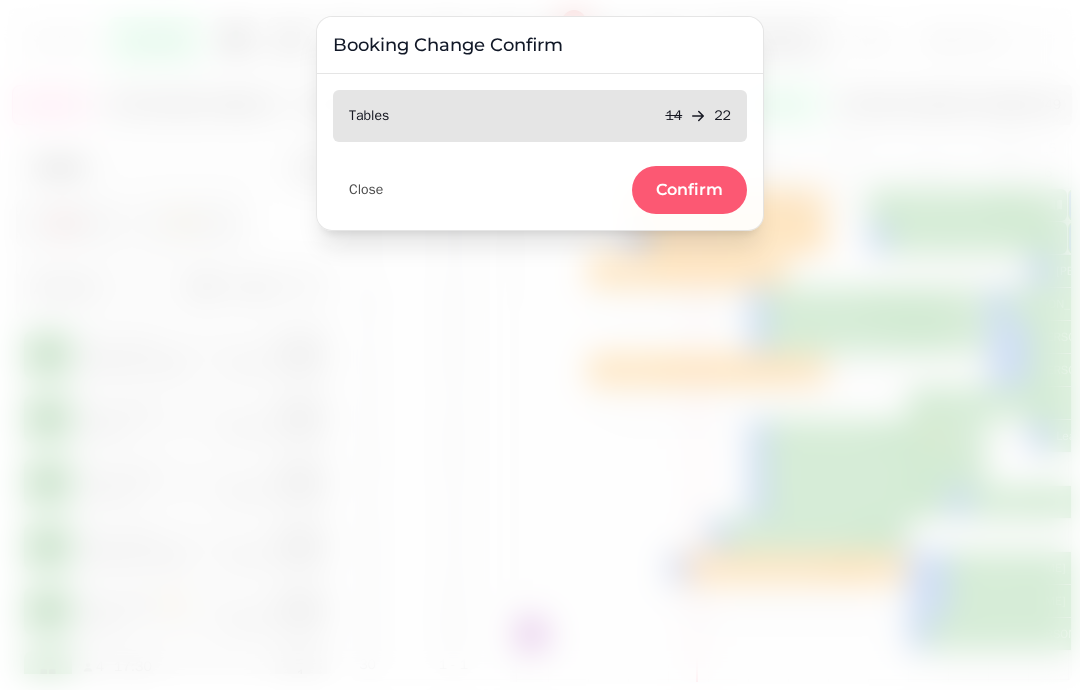 click on "Confirm" at bounding box center [689, 190] 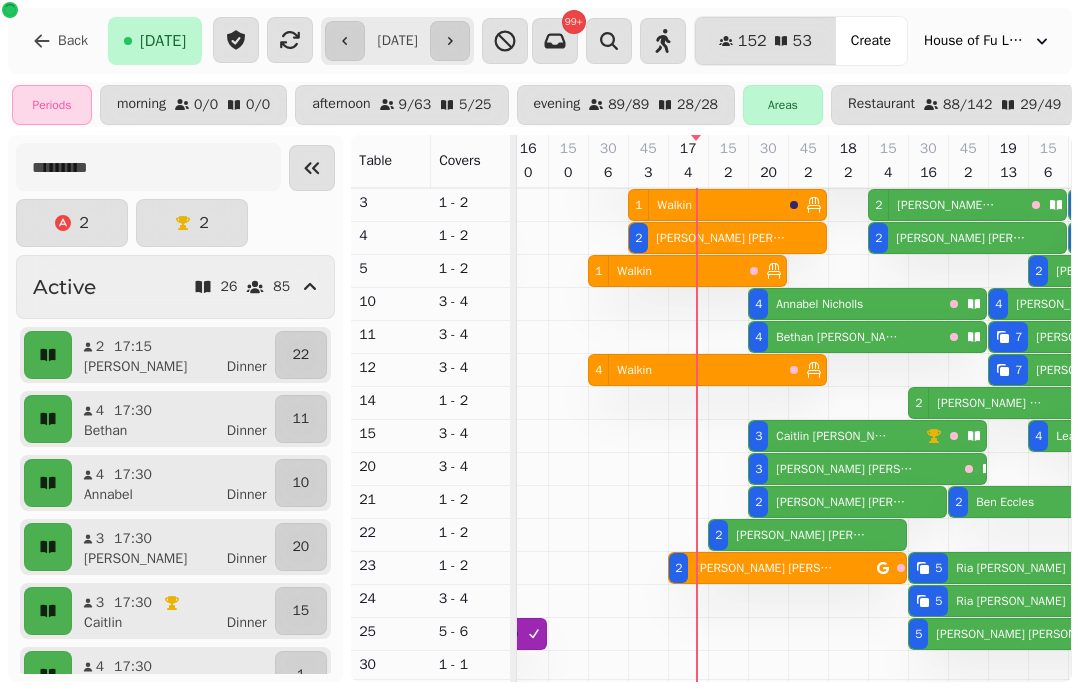 click on "Daniel   Howorth" at bounding box center [801, 535] 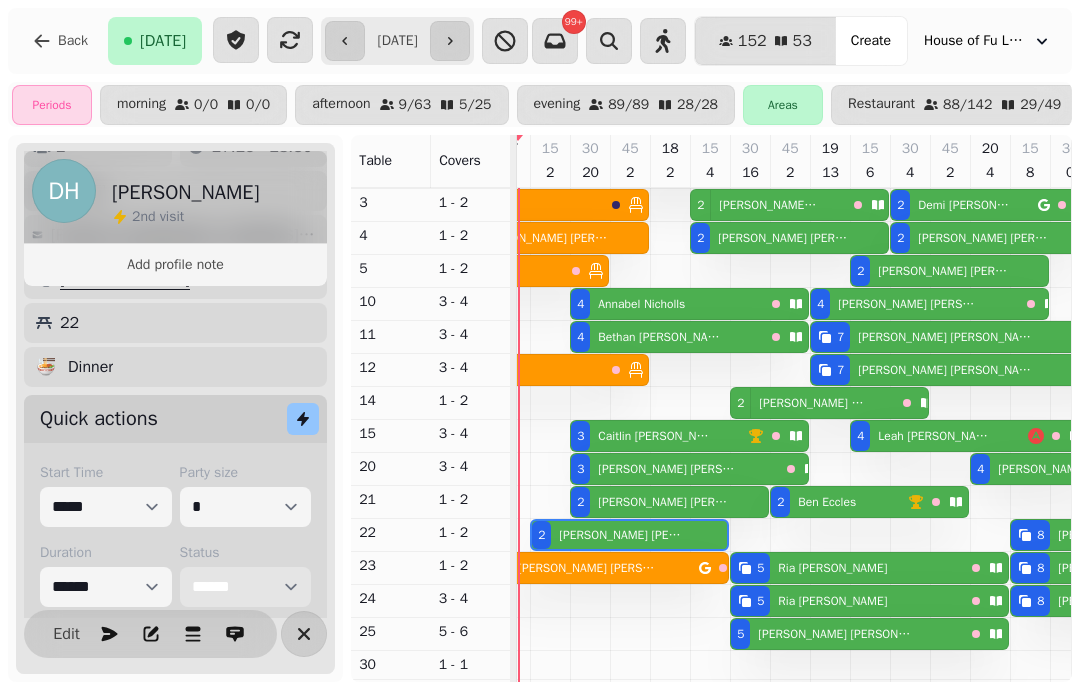 click on "**********" at bounding box center [246, 587] 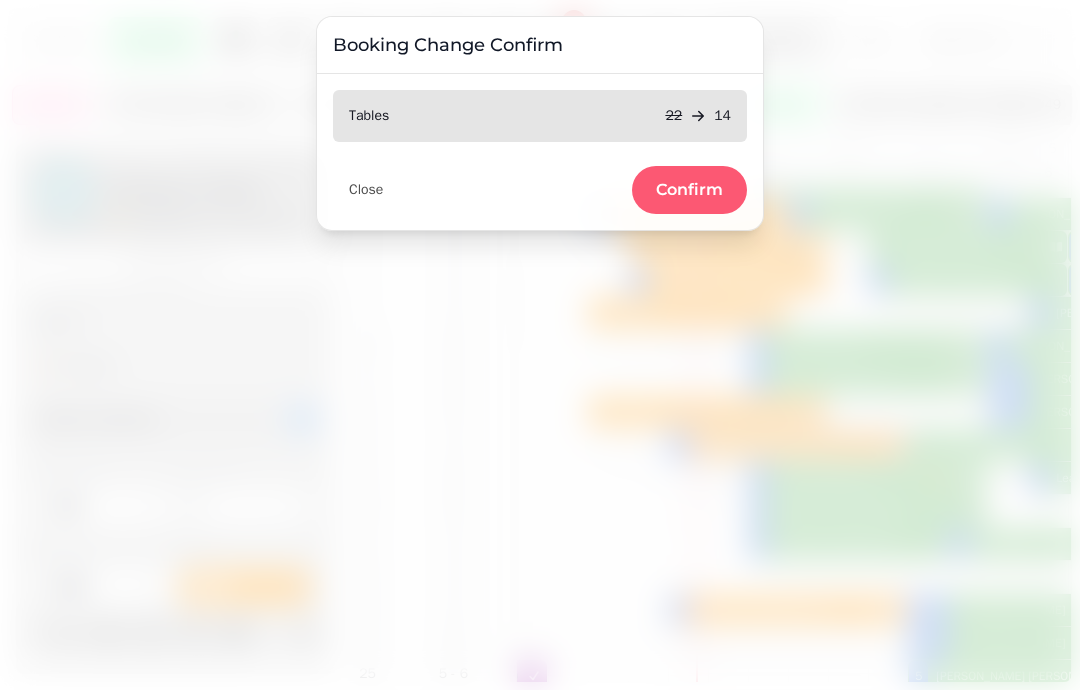 click on "Confirm" at bounding box center (689, 190) 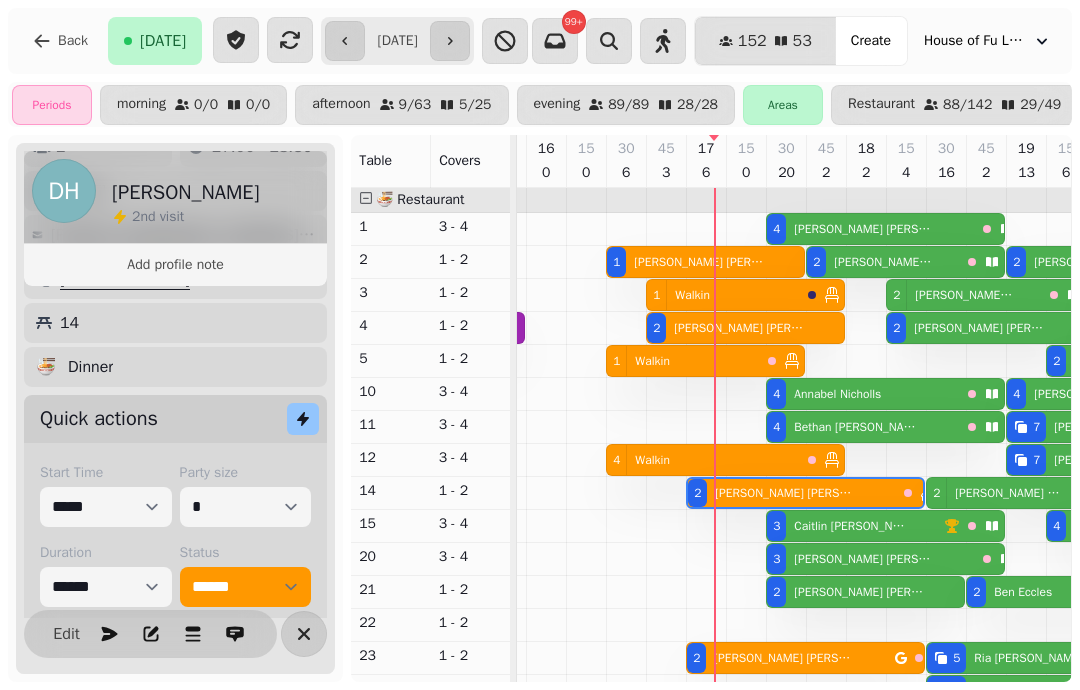 click on "Kaitlin   Emery" at bounding box center (862, 229) 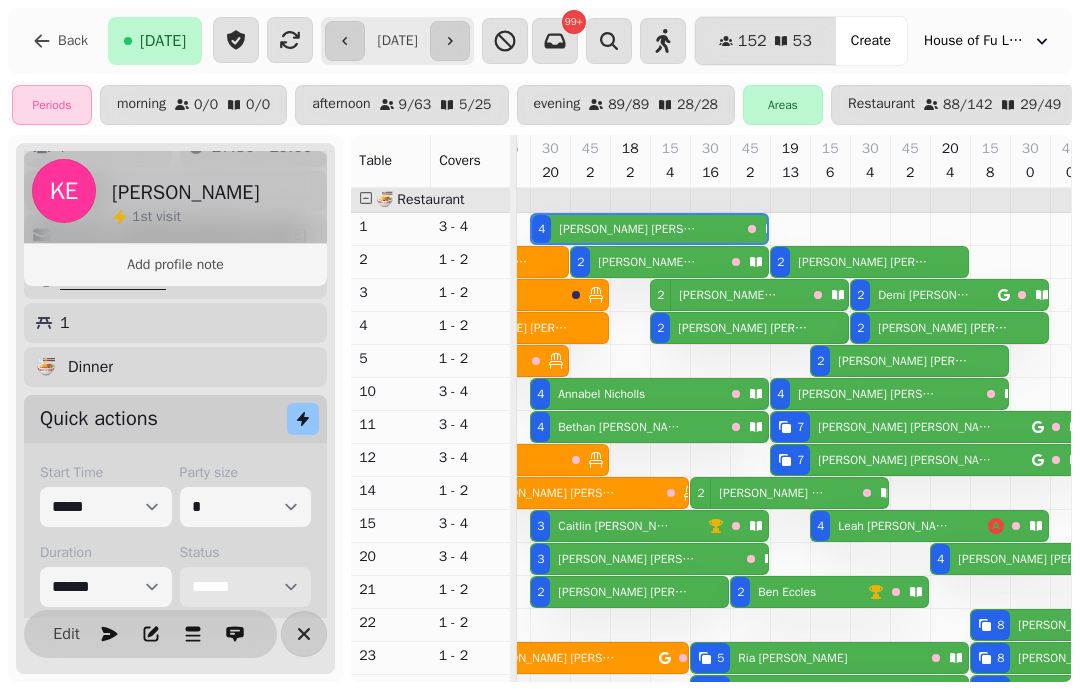 click on "**********" at bounding box center [246, 587] 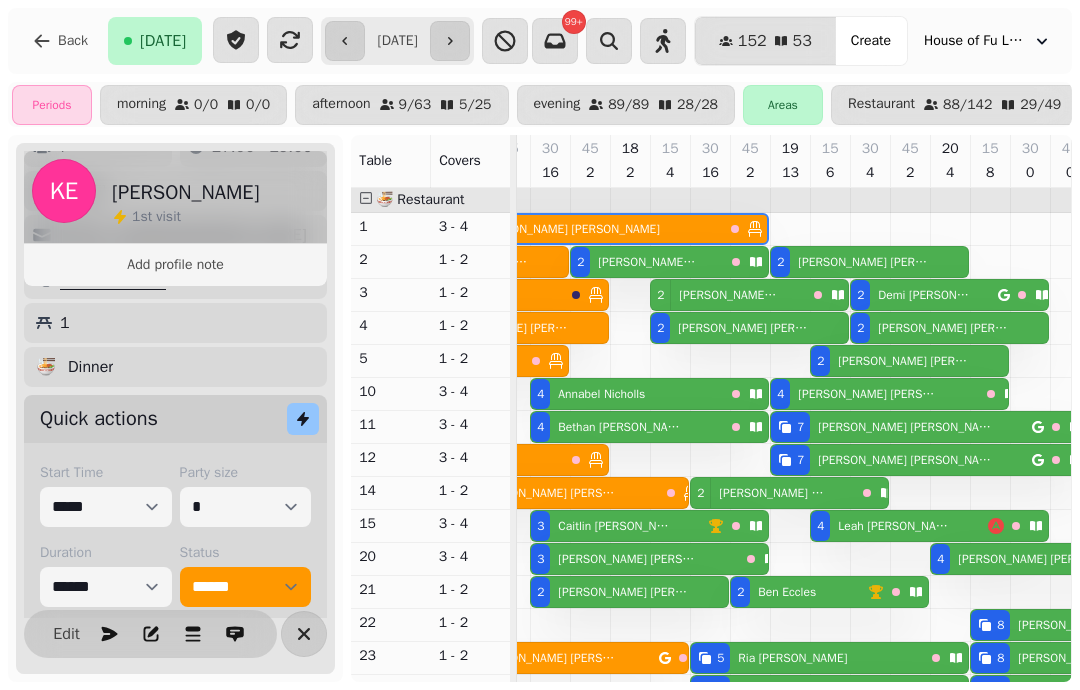 click on "Madeleine   Brough" at bounding box center [626, 559] 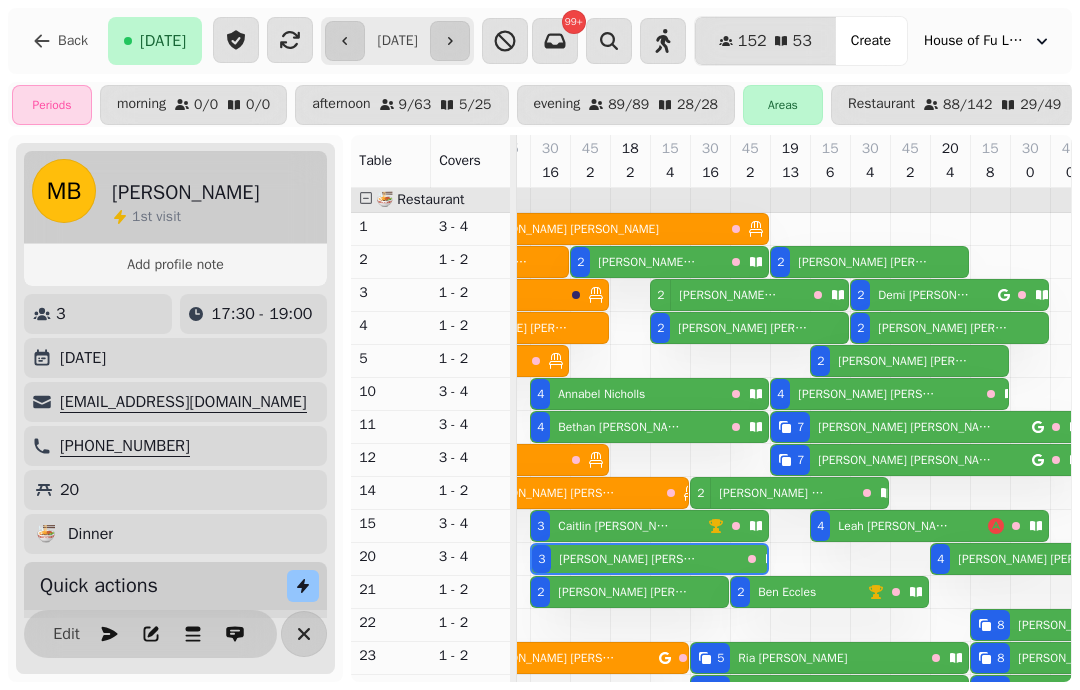 scroll, scrollTop: 0, scrollLeft: 0, axis: both 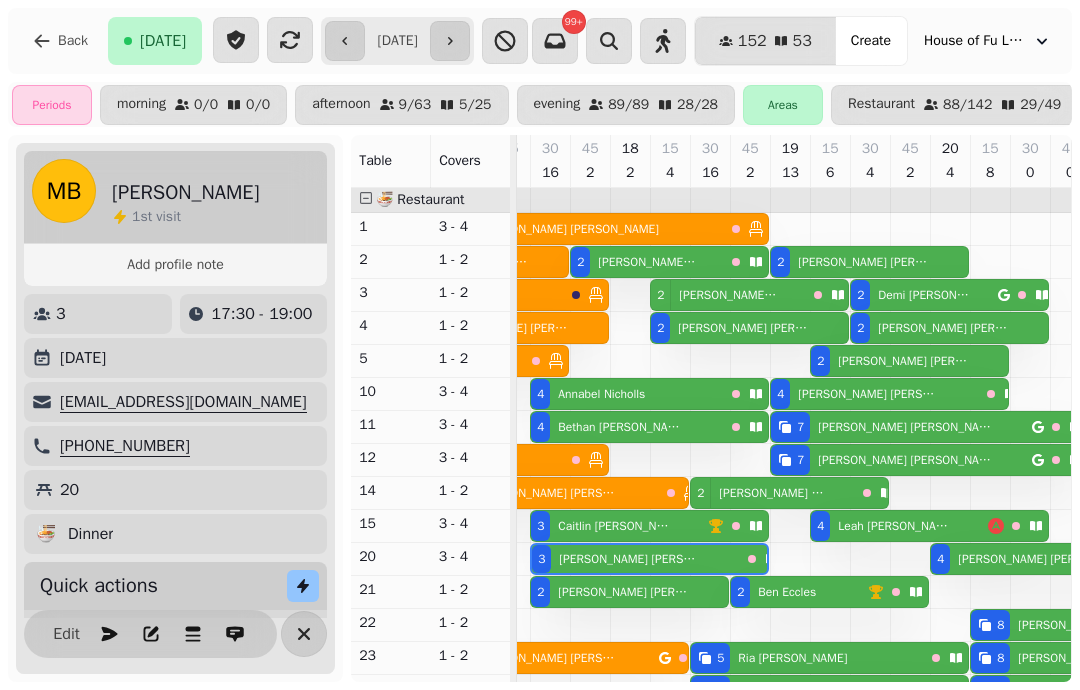click at bounding box center [830, 741] 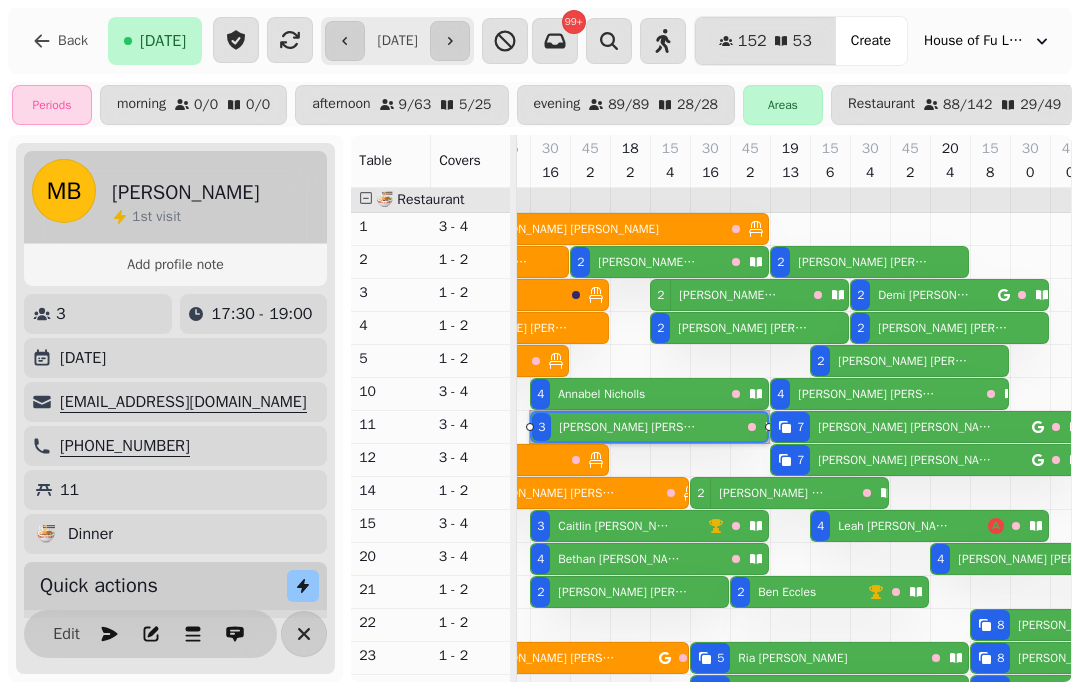 scroll, scrollTop: 0, scrollLeft: 844, axis: horizontal 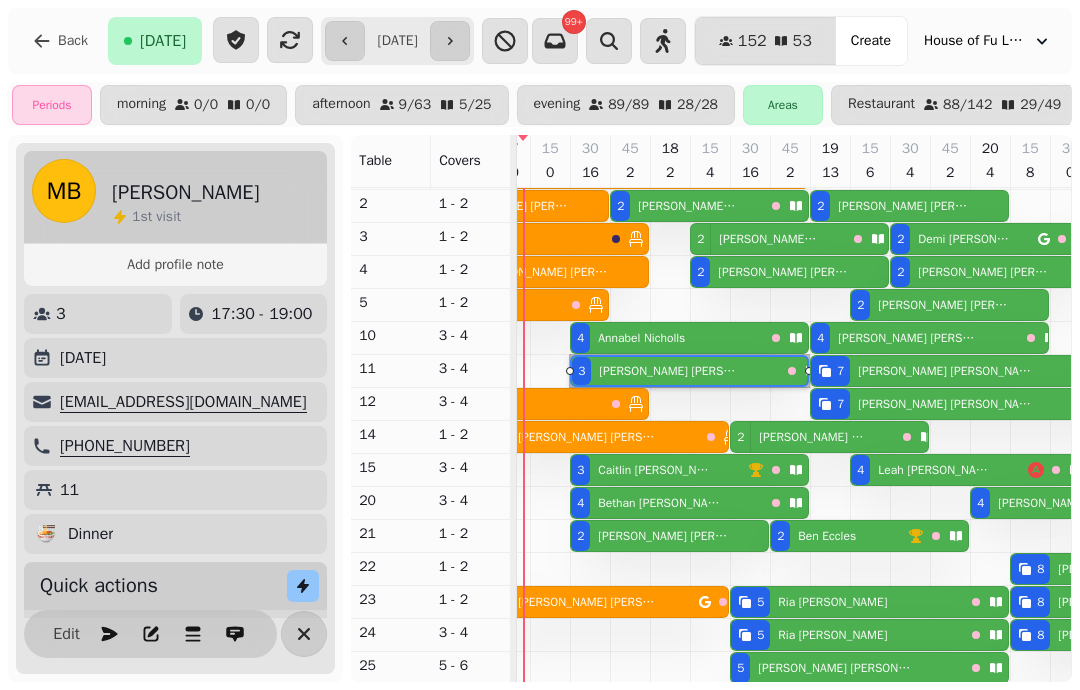 click on "Bethan   Johnston" at bounding box center (661, 503) 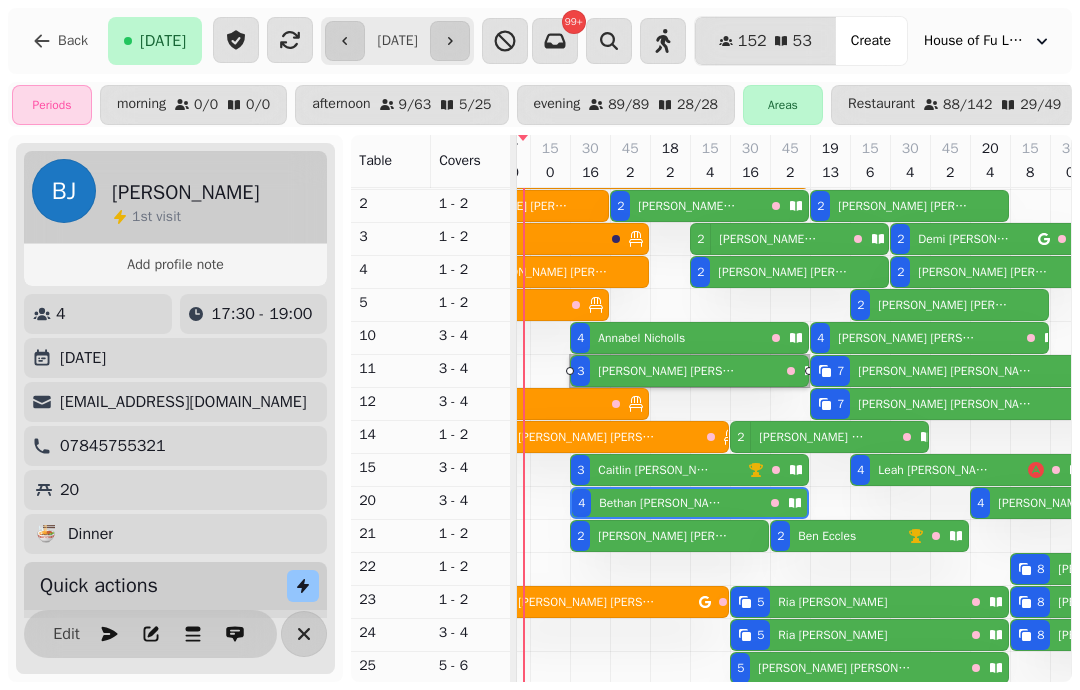 scroll, scrollTop: 0, scrollLeft: 947, axis: horizontal 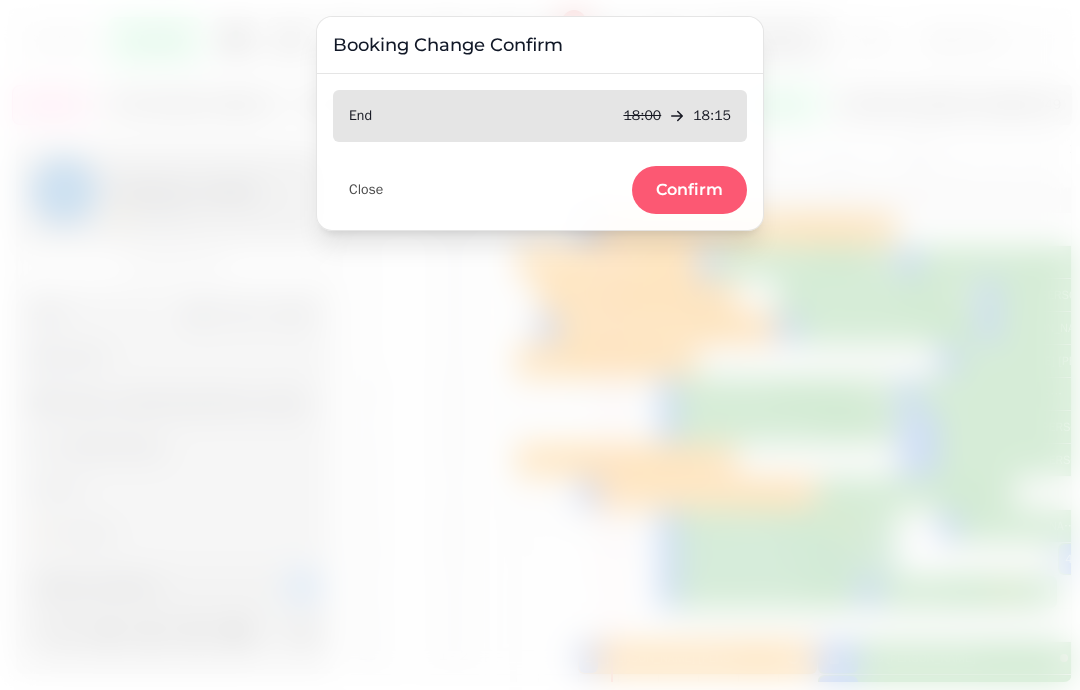 click on "Confirm" at bounding box center (689, 190) 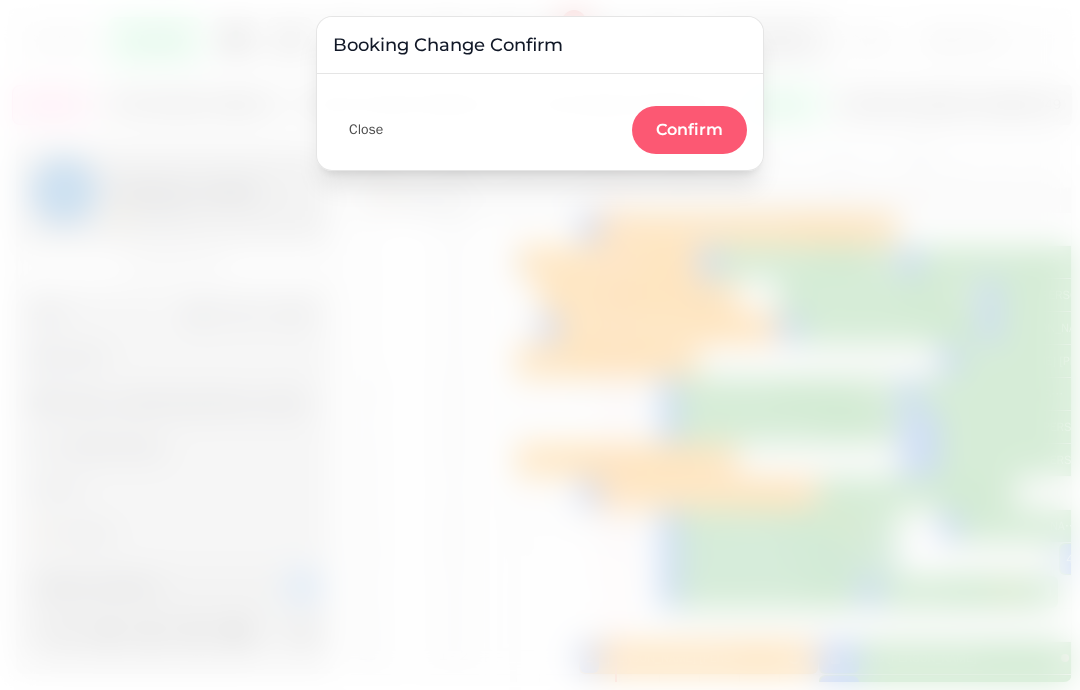click on "Close" at bounding box center [366, 130] 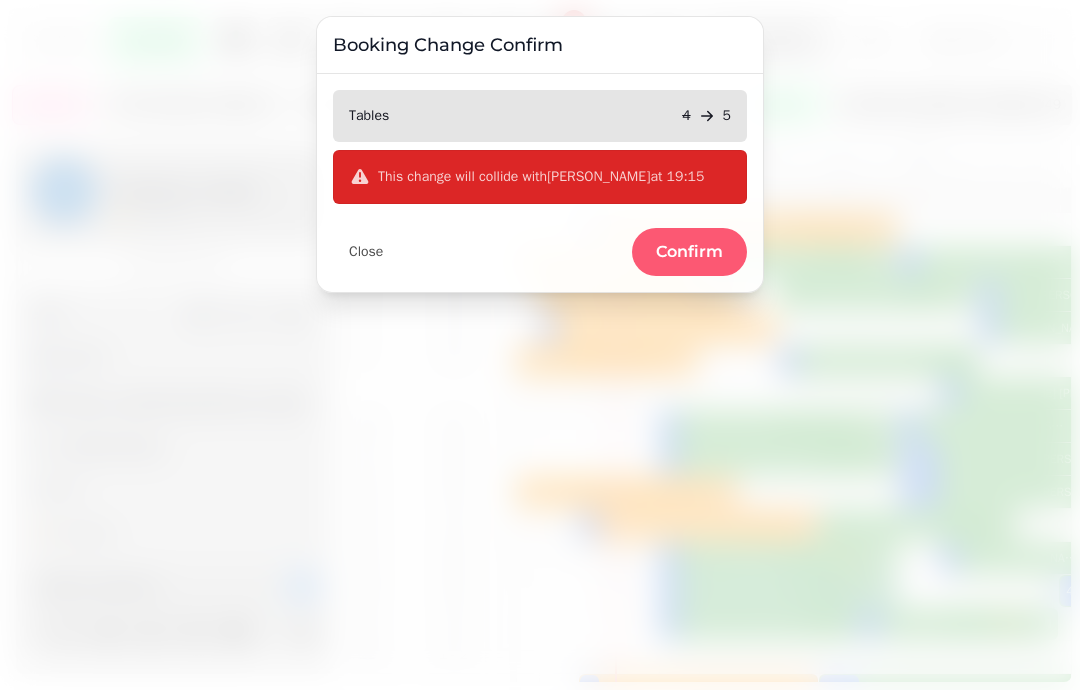 click on "Confirm" at bounding box center (689, 252) 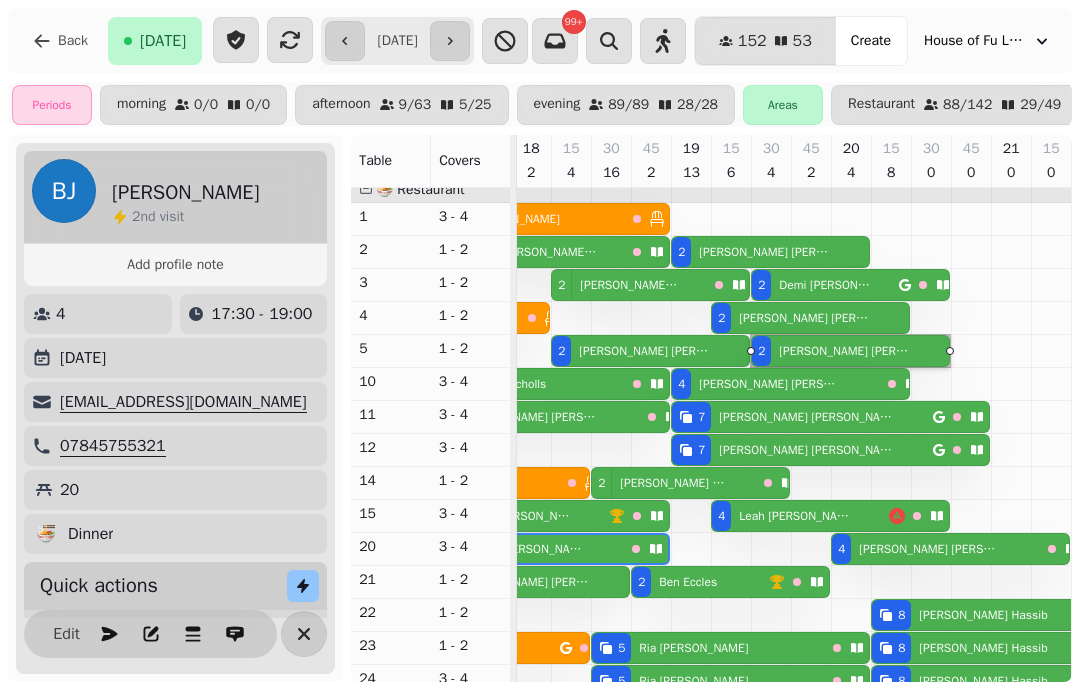 click at bounding box center (811, 731) 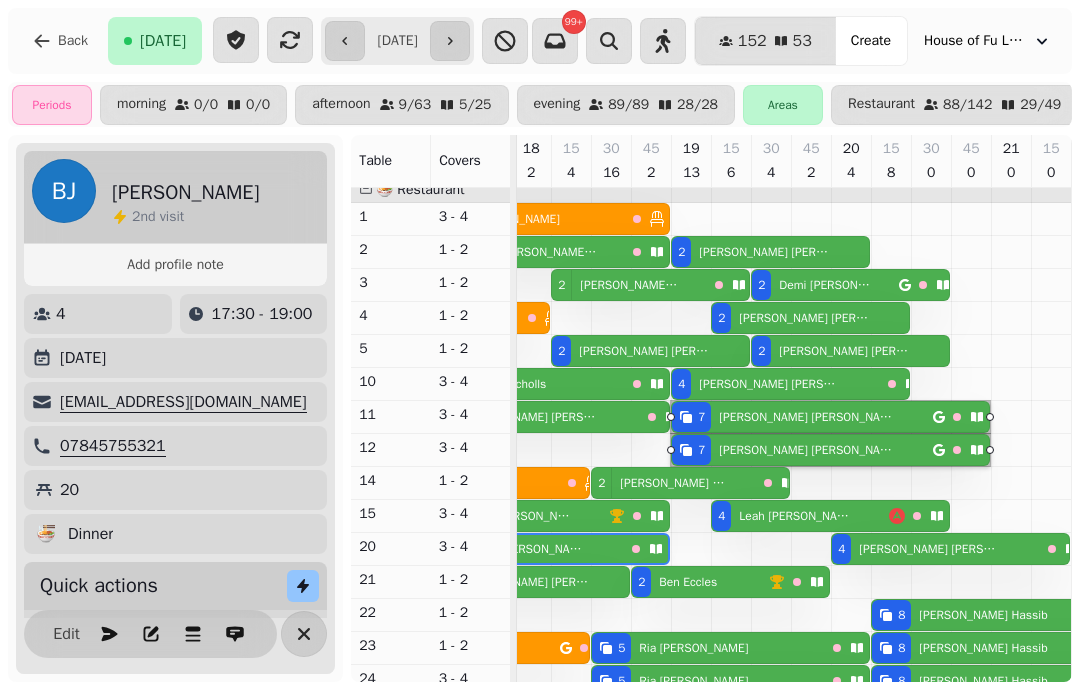 scroll, scrollTop: 5, scrollLeft: 904, axis: both 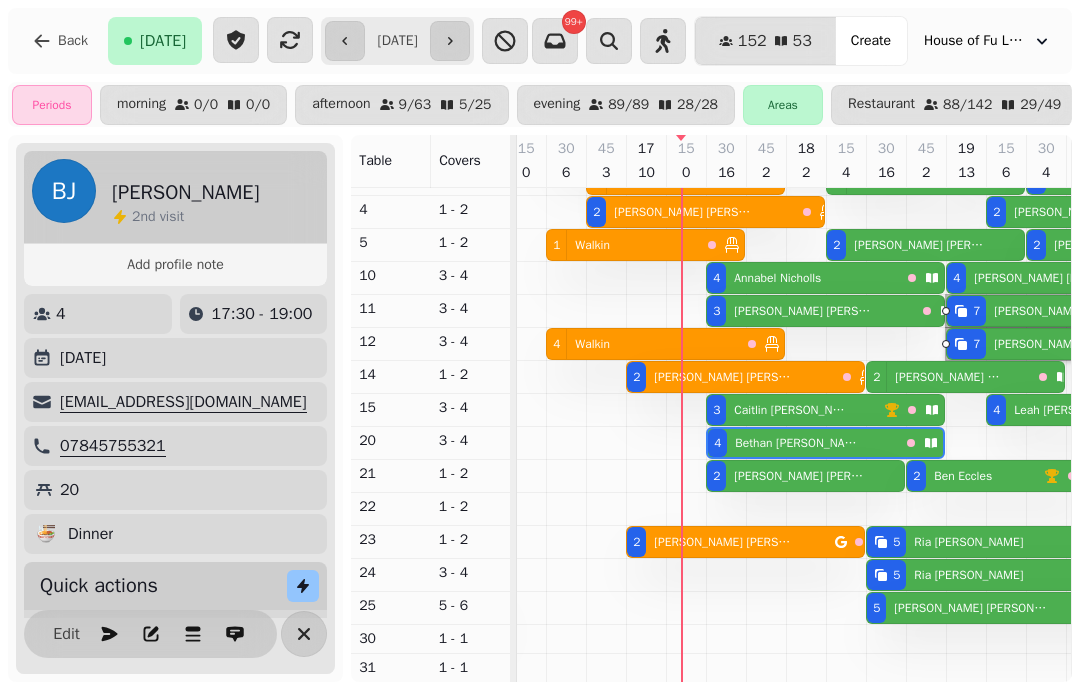 click on "Chris   Eckford" at bounding box center (799, 476) 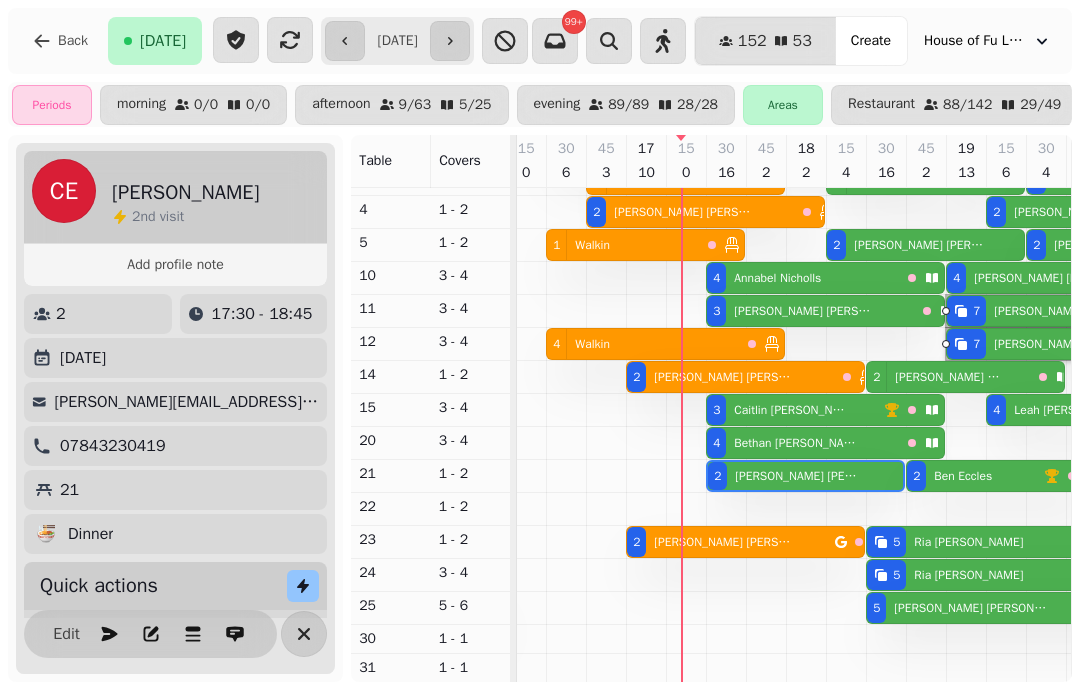 scroll, scrollTop: 0, scrollLeft: 947, axis: horizontal 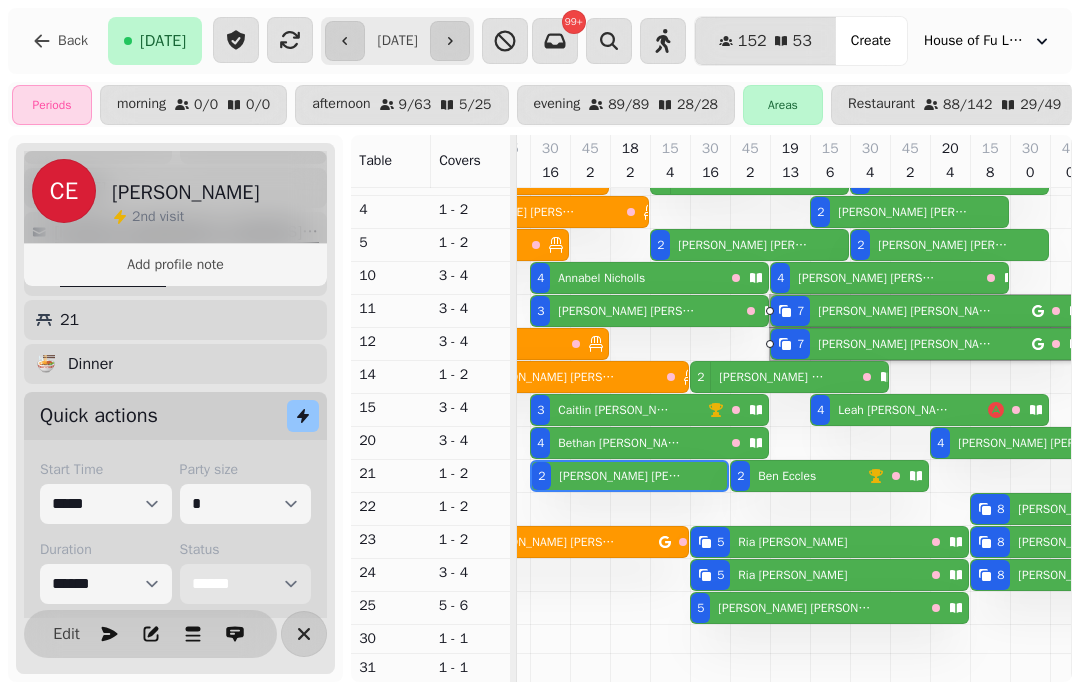 click on "**********" at bounding box center (246, 584) 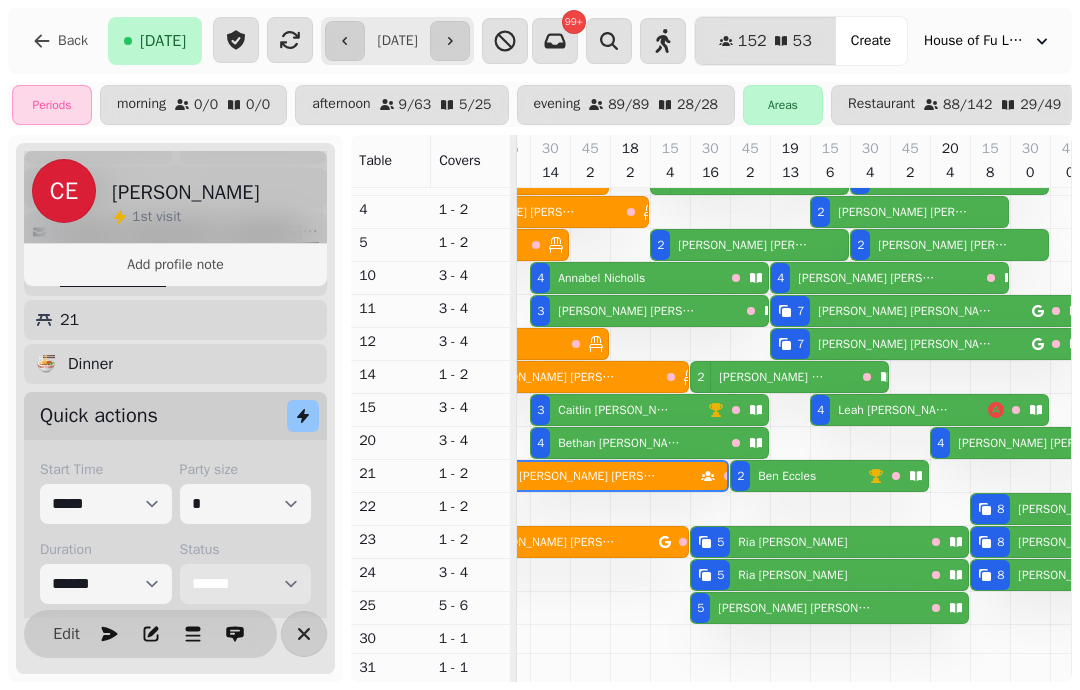 scroll, scrollTop: 0, scrollLeft: 658, axis: horizontal 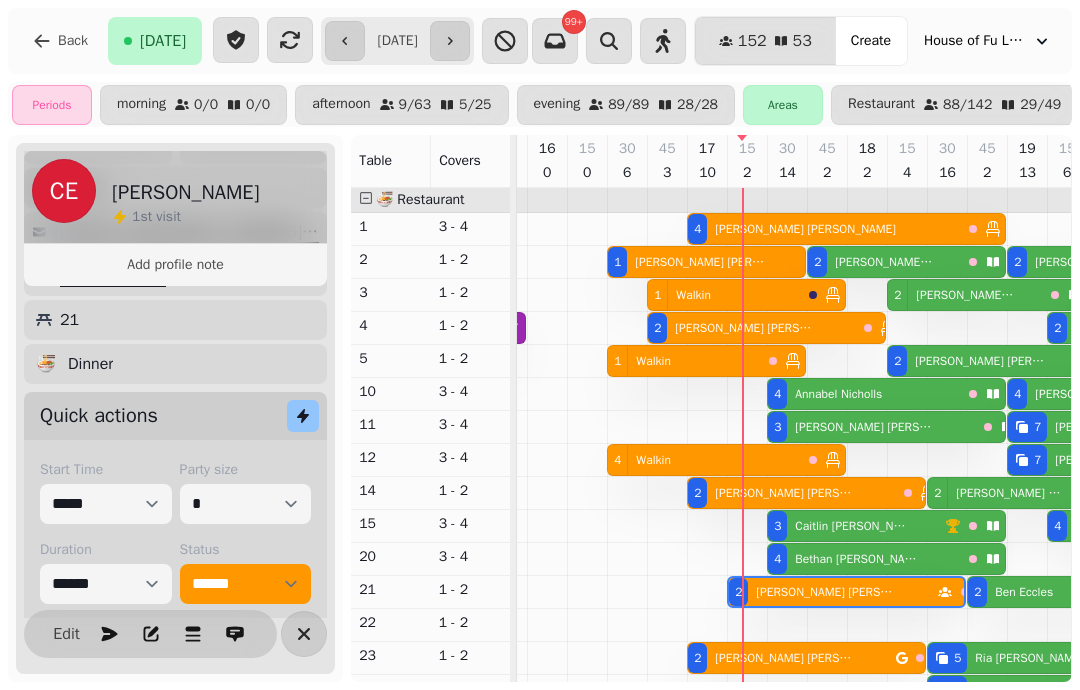 click on "Walkin" at bounding box center [653, 361] 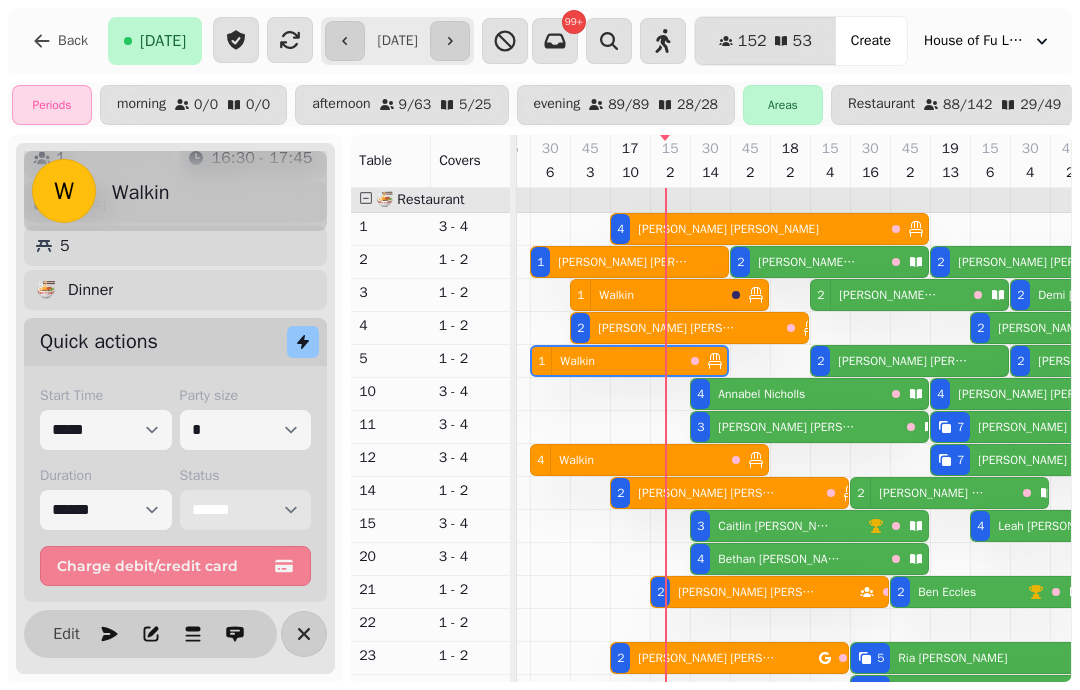 click on "**********" at bounding box center (246, 510) 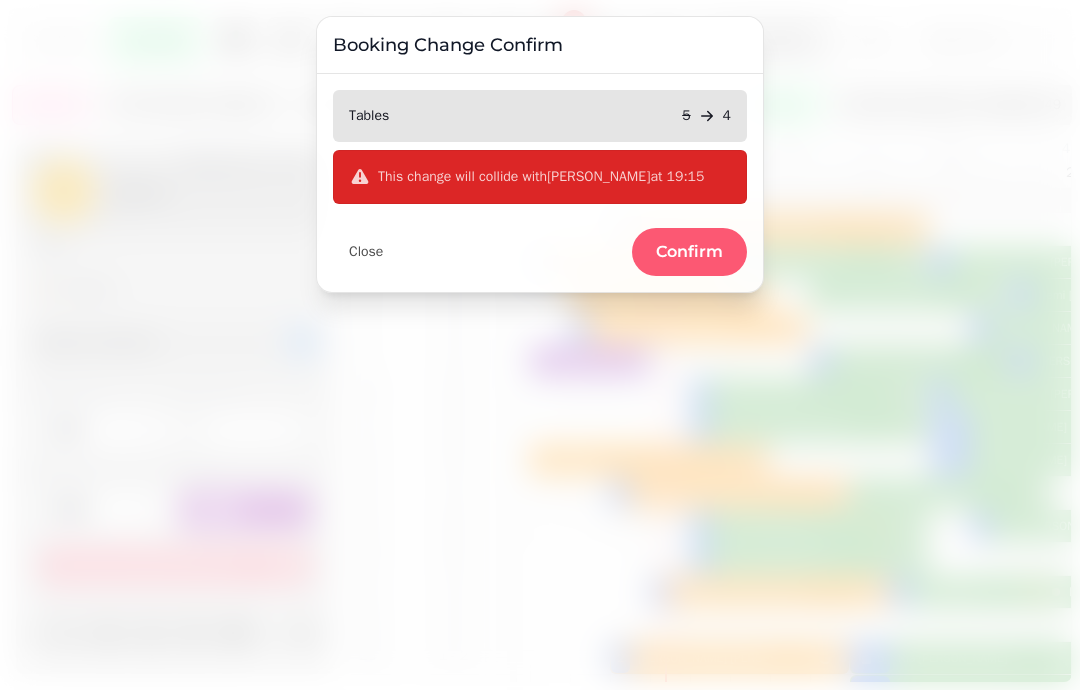 click on "Confirm" at bounding box center [689, 252] 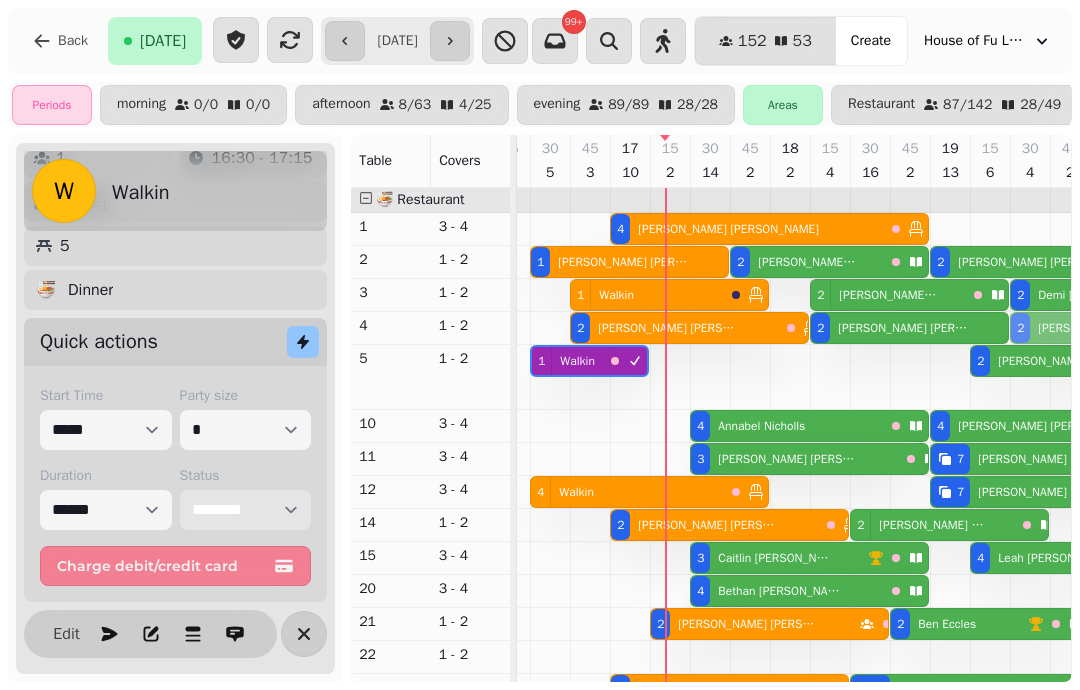 scroll, scrollTop: 0, scrollLeft: 788, axis: horizontal 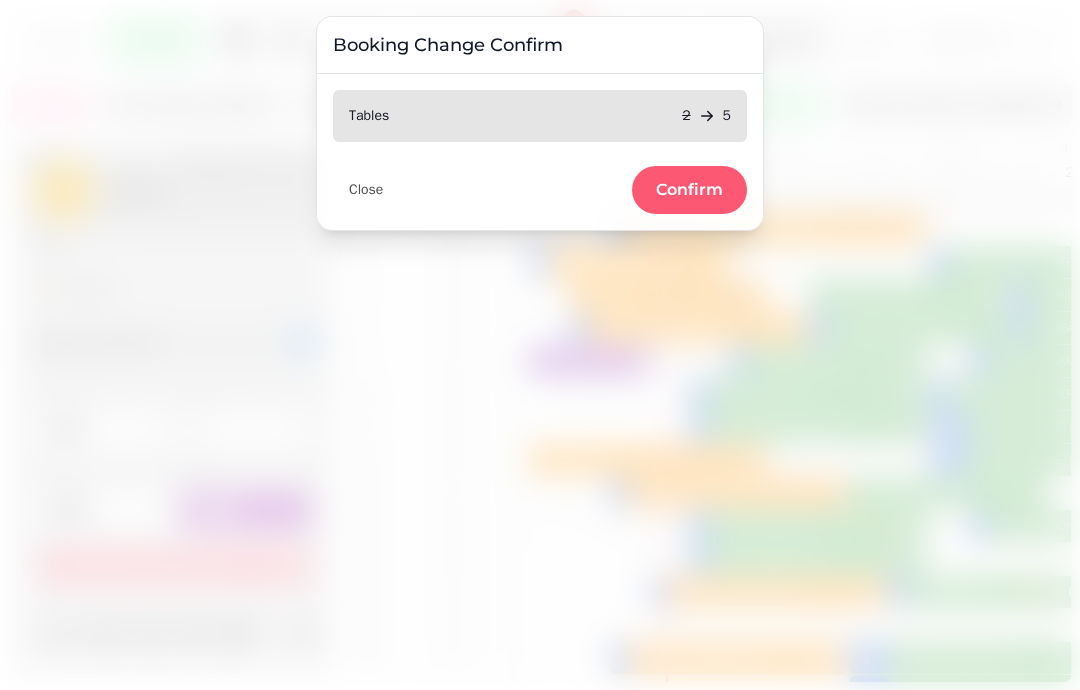 click on "Confirm" at bounding box center [689, 190] 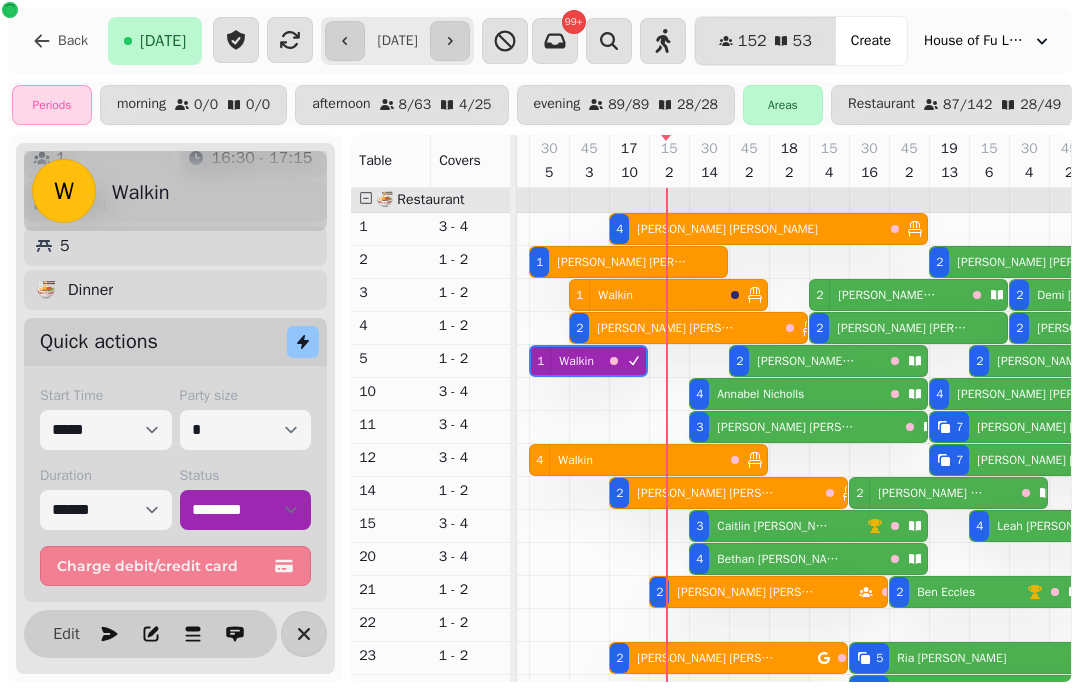click on "Rebecca   Hall" at bounding box center [806, 361] 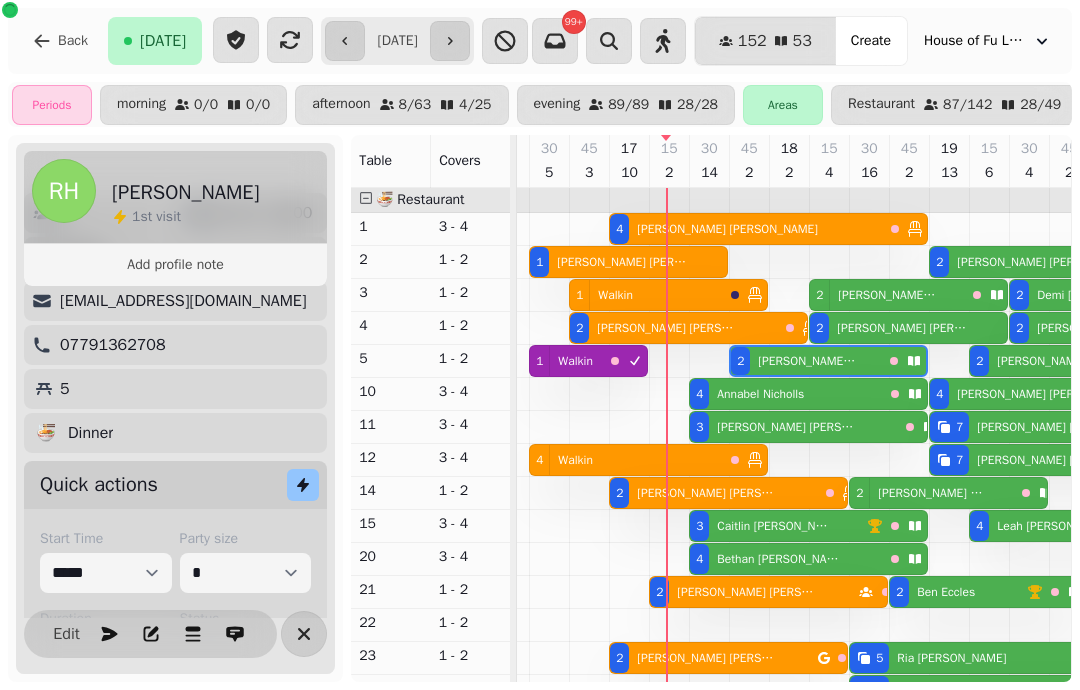 scroll, scrollTop: 0, scrollLeft: 987, axis: horizontal 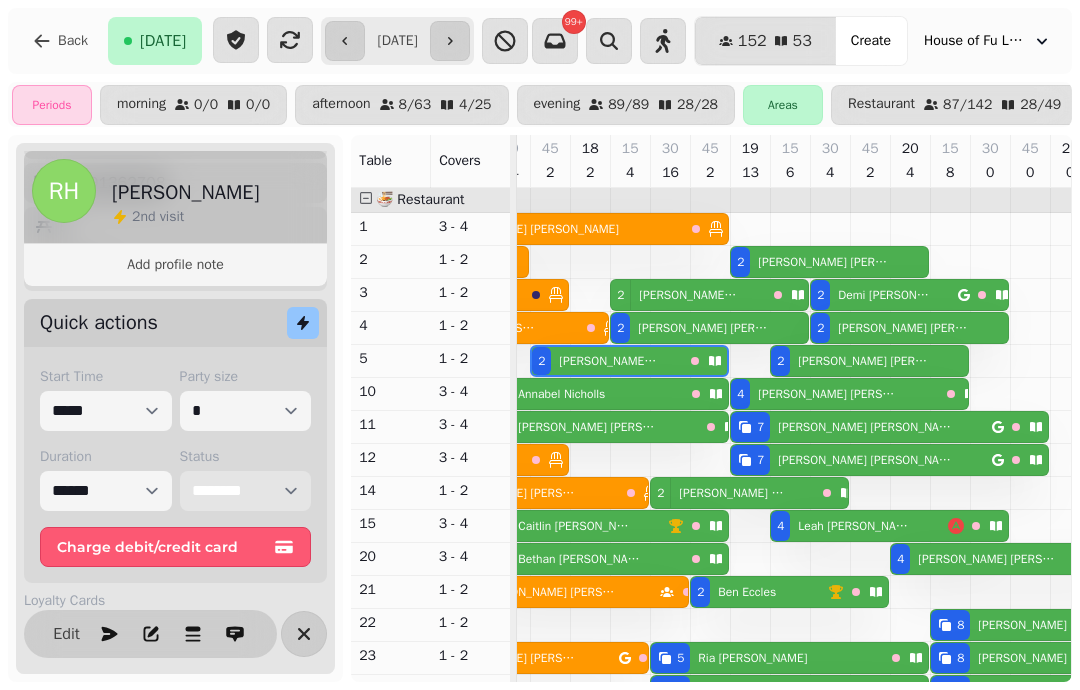 click on "**********" at bounding box center (246, 491) 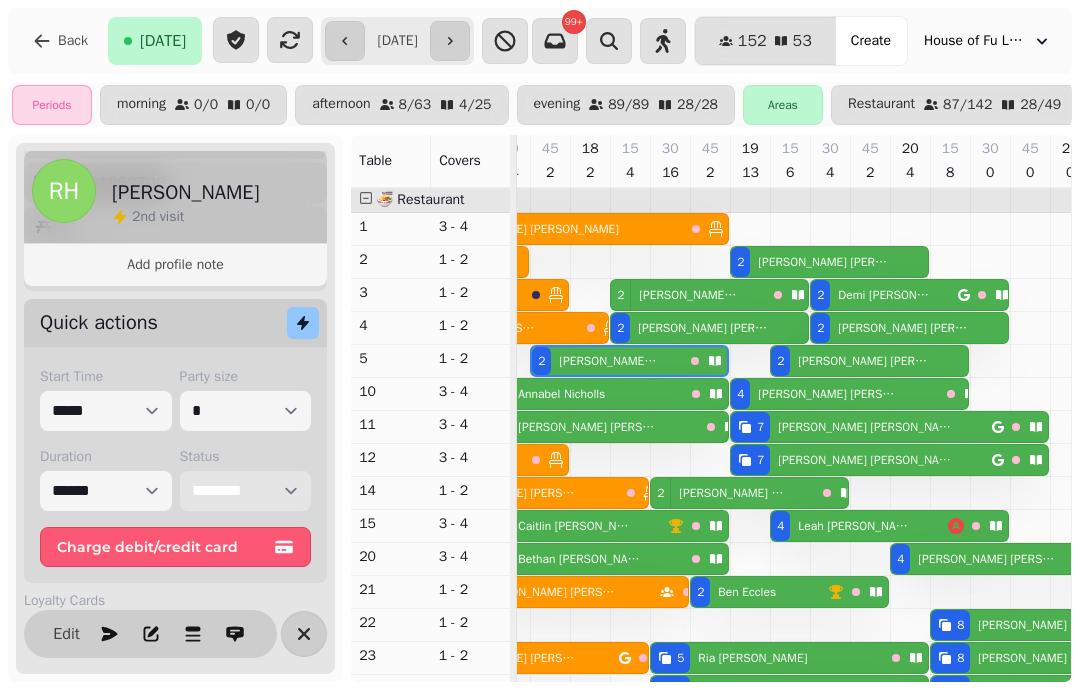 select on "******" 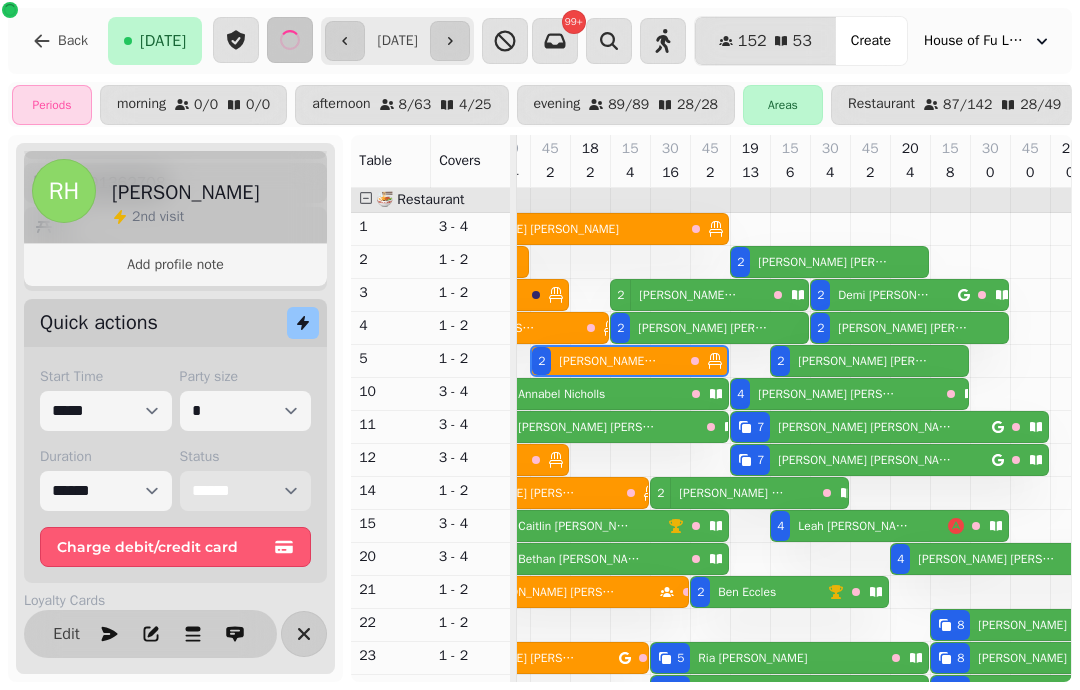scroll, scrollTop: 291, scrollLeft: 911, axis: both 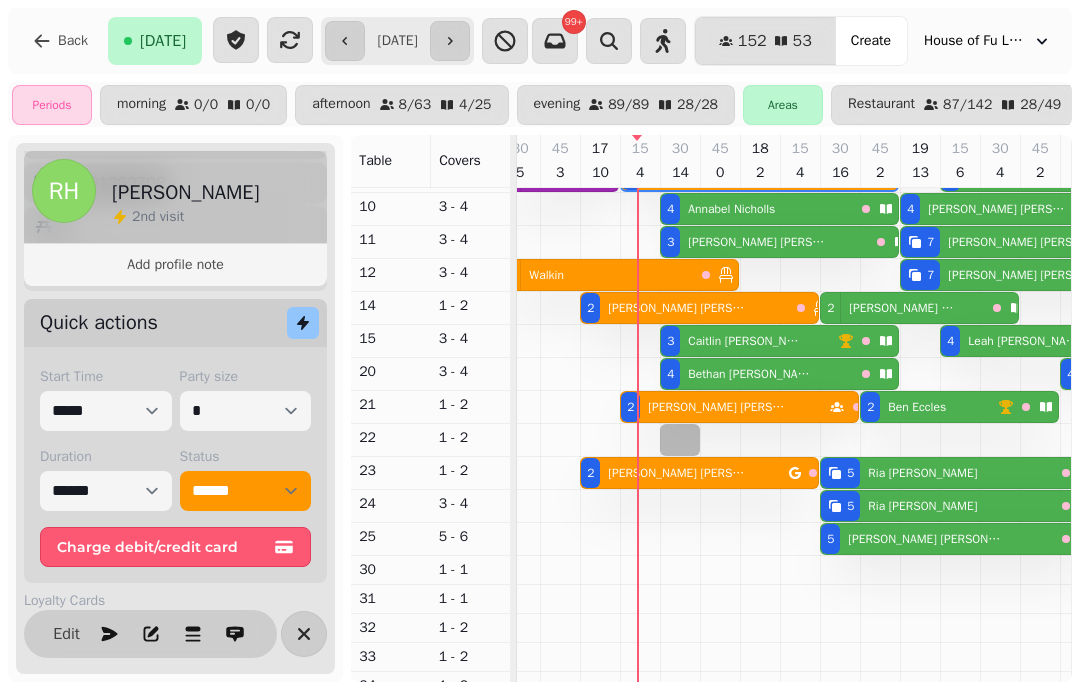 select on "*" 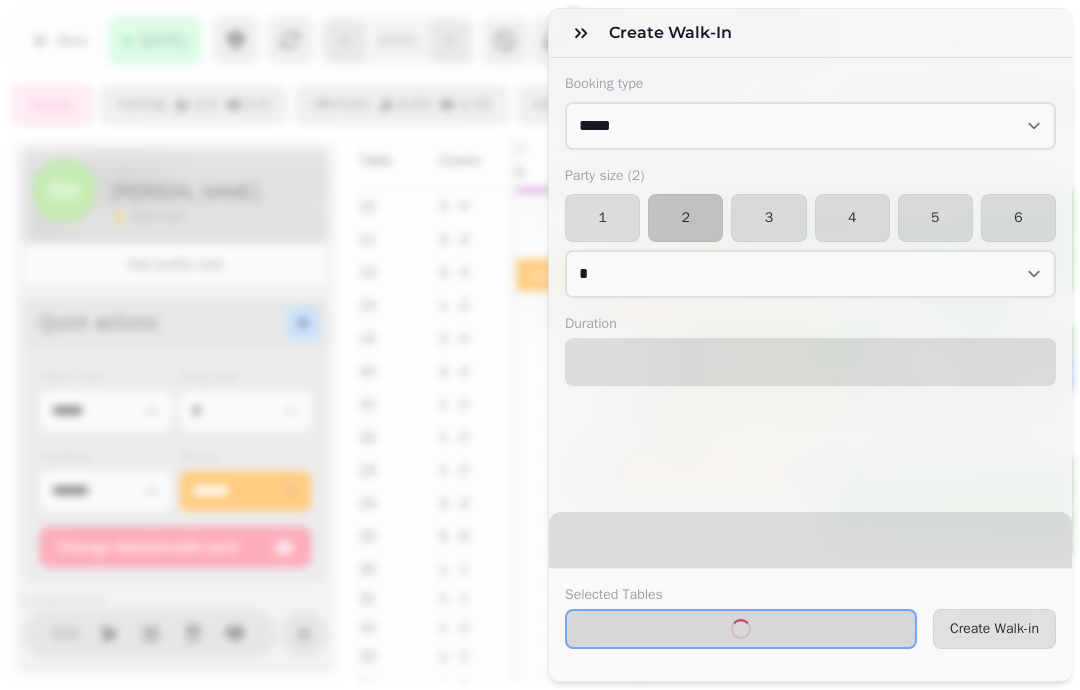 select on "****" 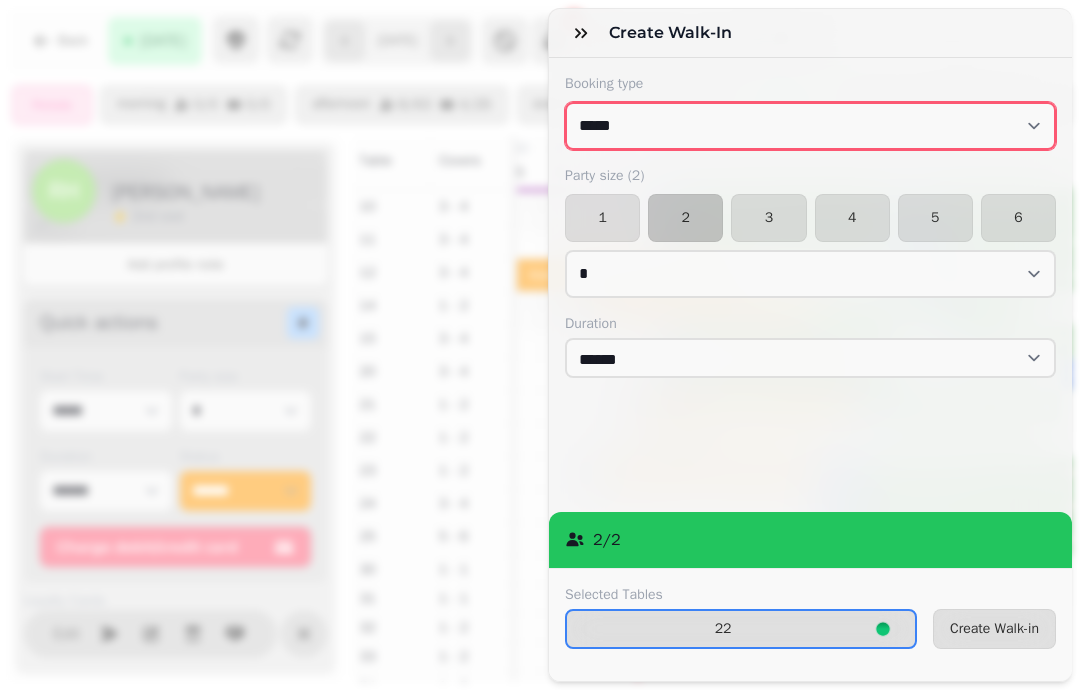 click on "**********" at bounding box center (810, 126) 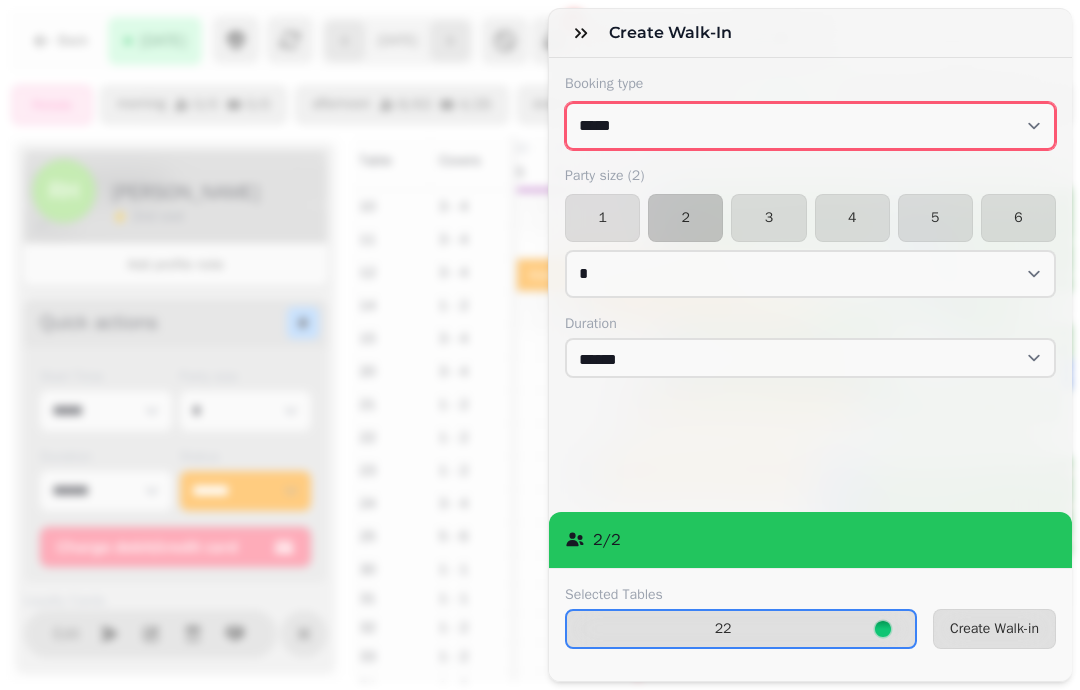 select on "**********" 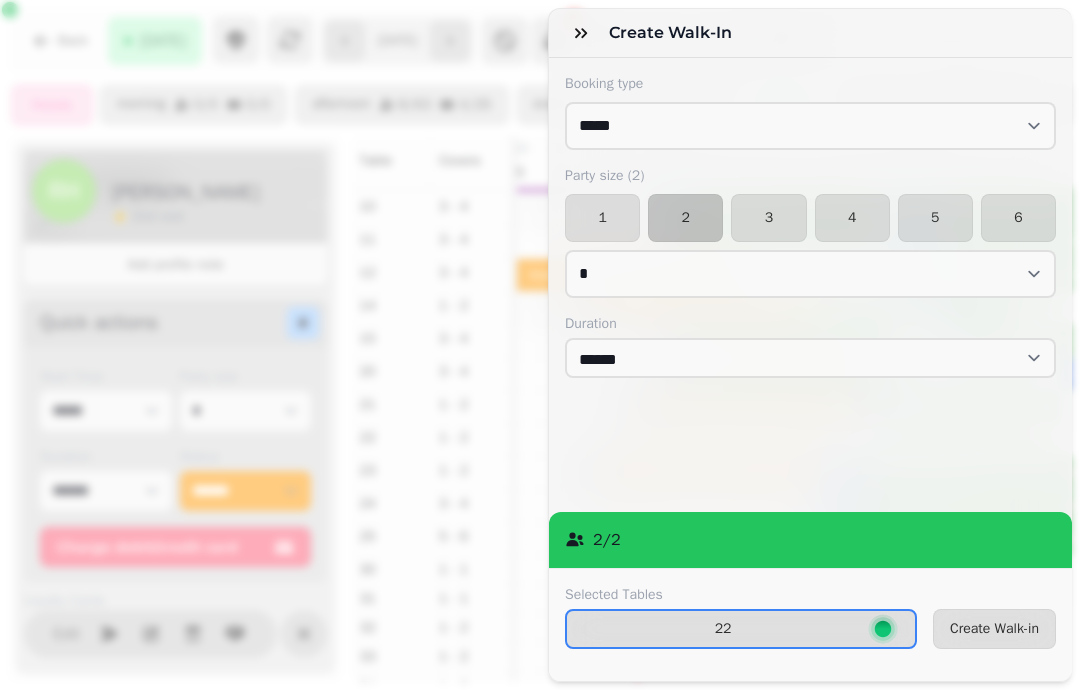 click on "Create Walk-in" at bounding box center (994, 629) 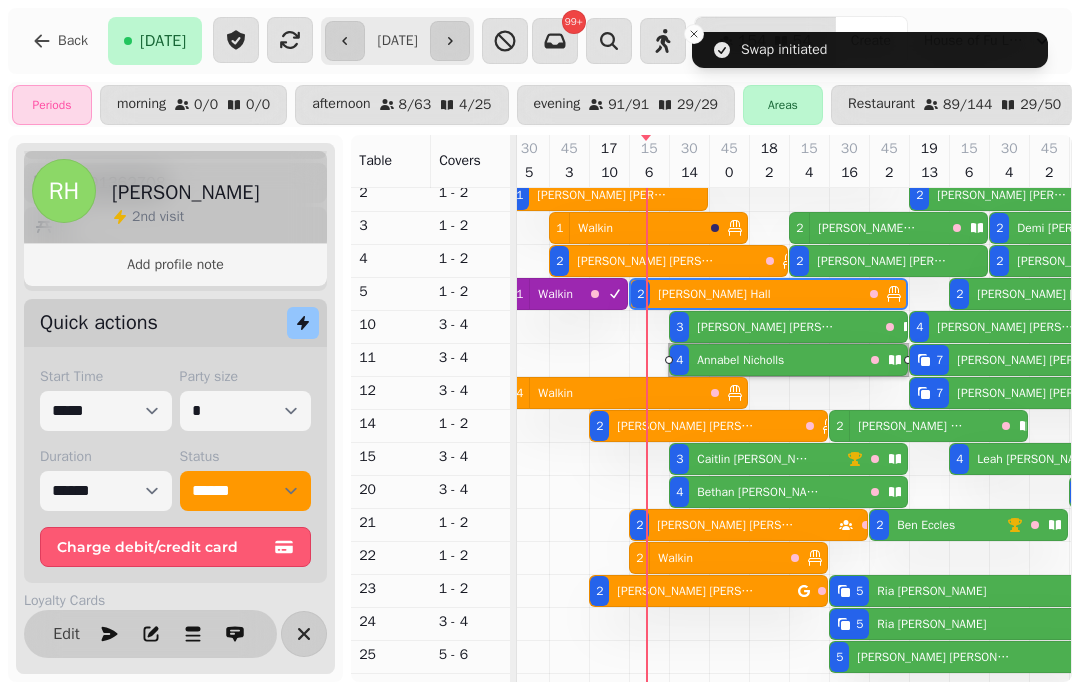 click at bounding box center [609, 674] 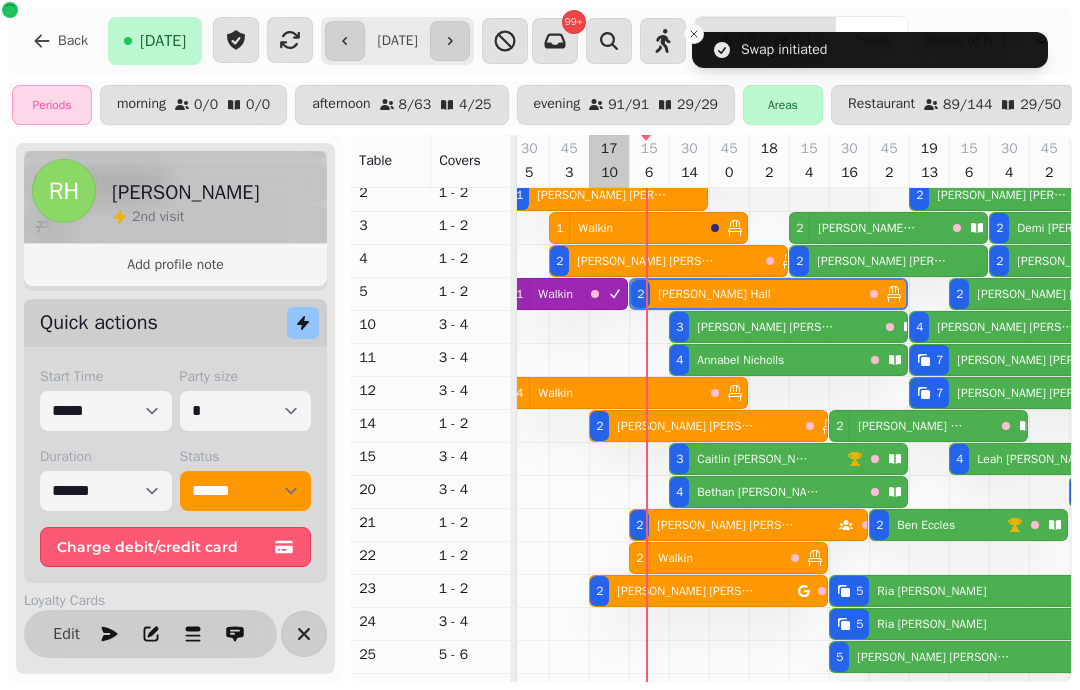 click on "Annabel   Nicholls" at bounding box center [740, 360] 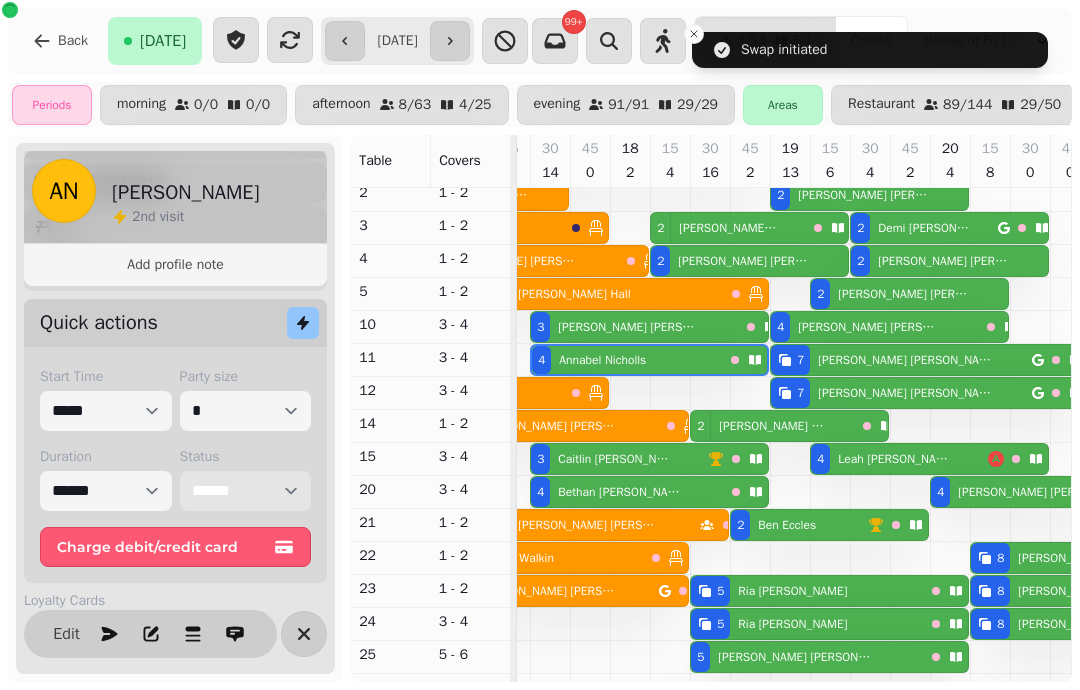 click on "**********" at bounding box center (246, 491) 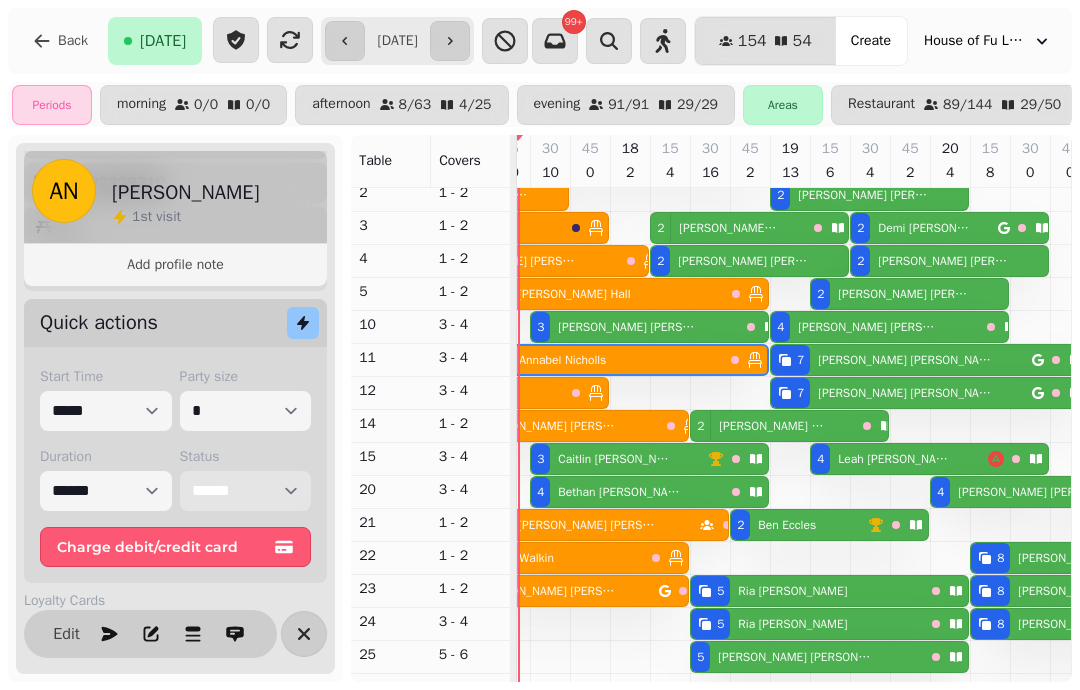 scroll, scrollTop: 1, scrollLeft: 889, axis: both 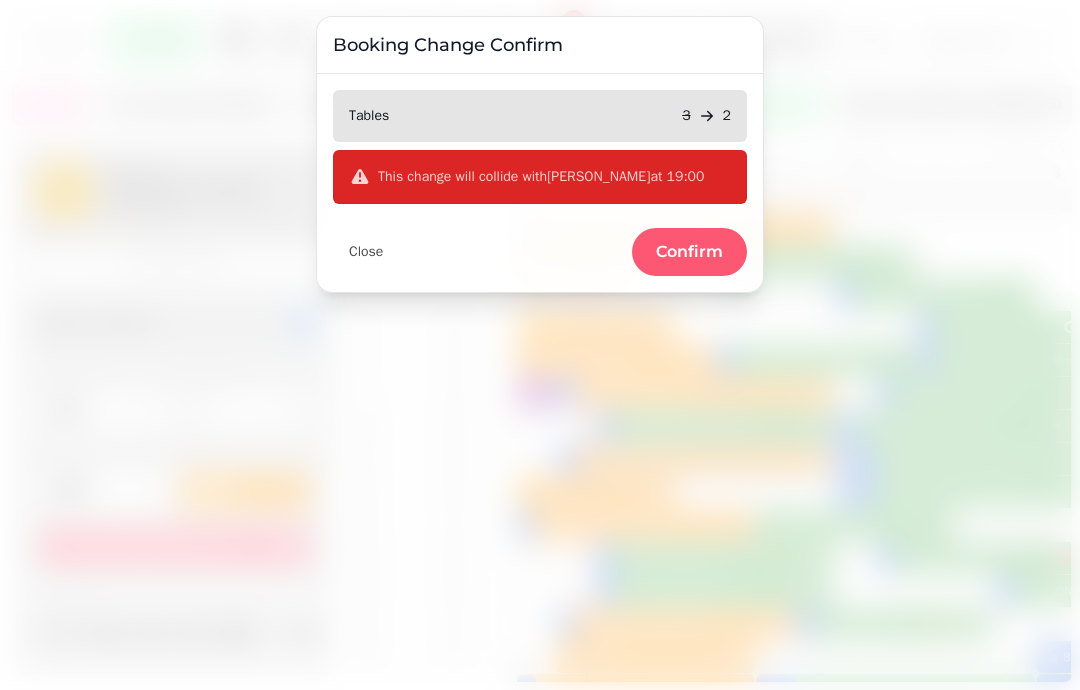 click on "Confirm" at bounding box center (689, 252) 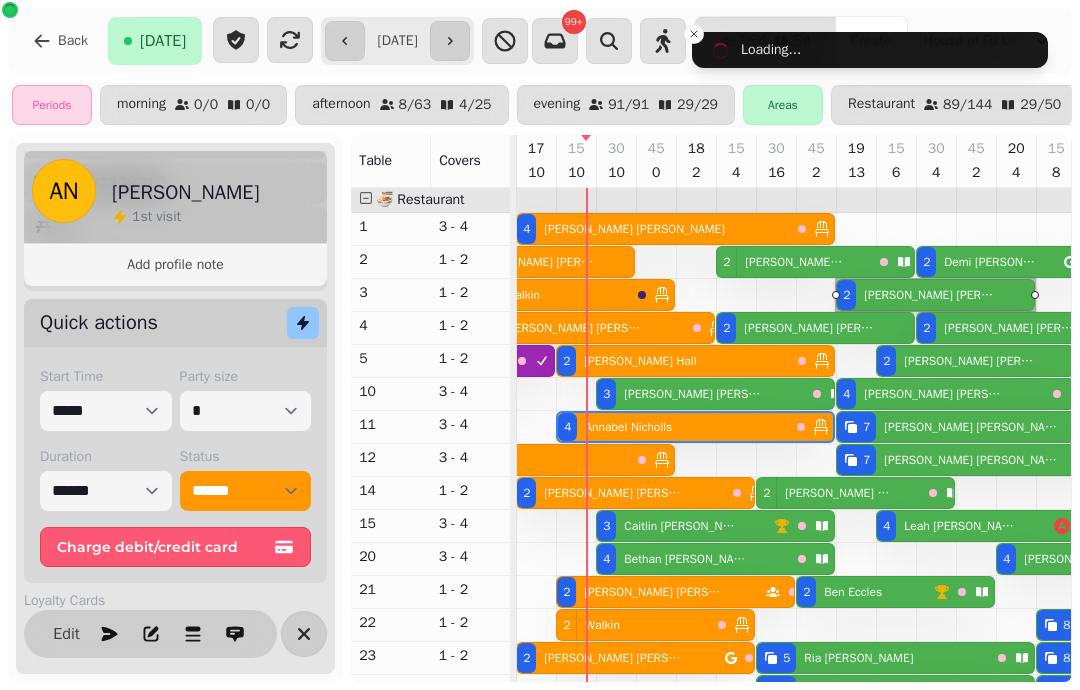 click on "1 Walkin" at bounding box center [553, 295] 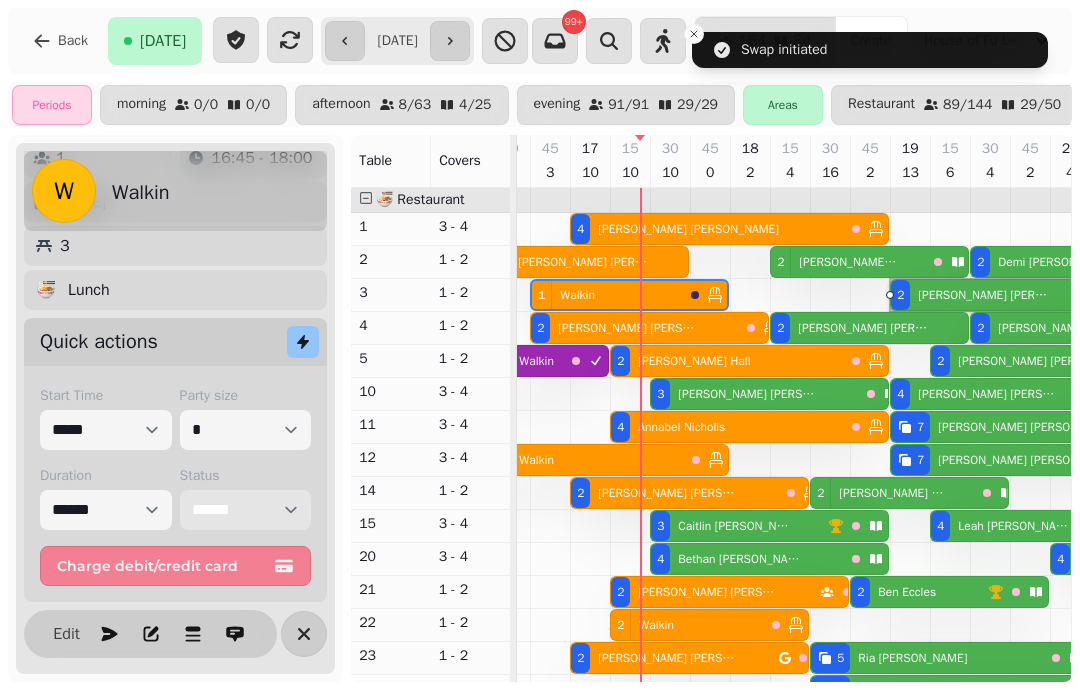 click on "**********" at bounding box center (246, 510) 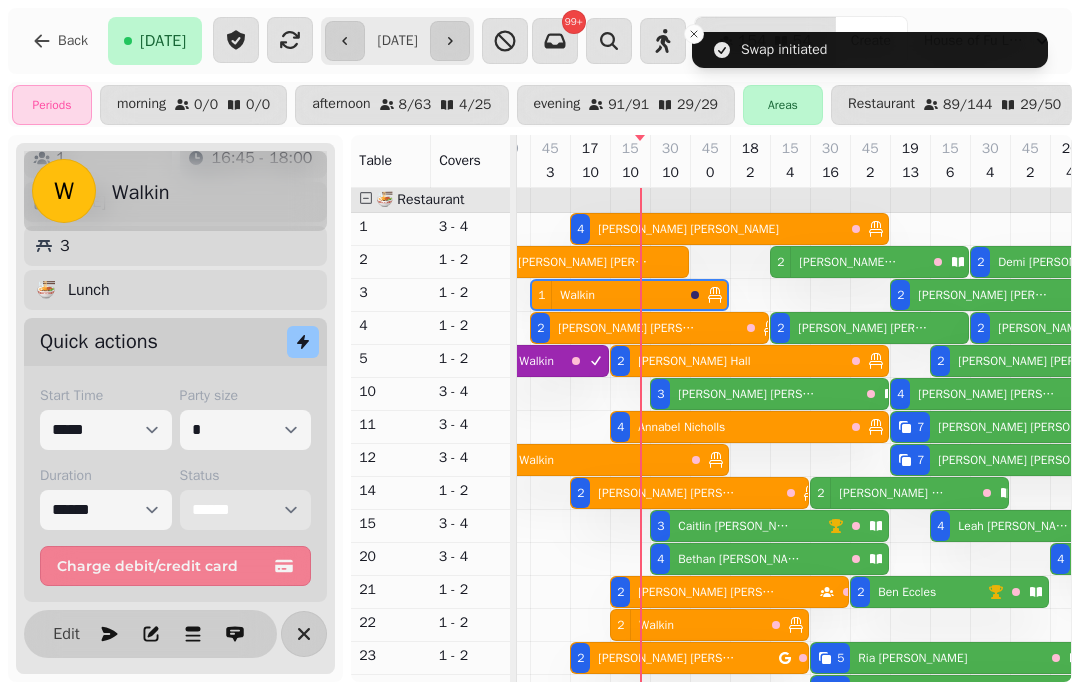 select on "********" 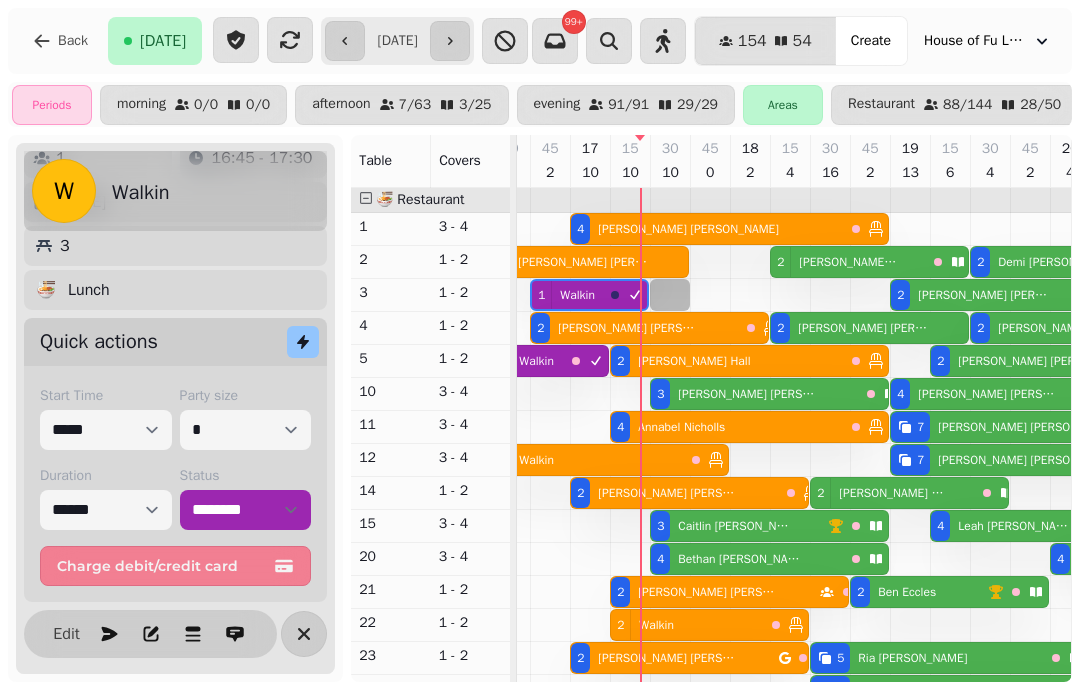 select on "*" 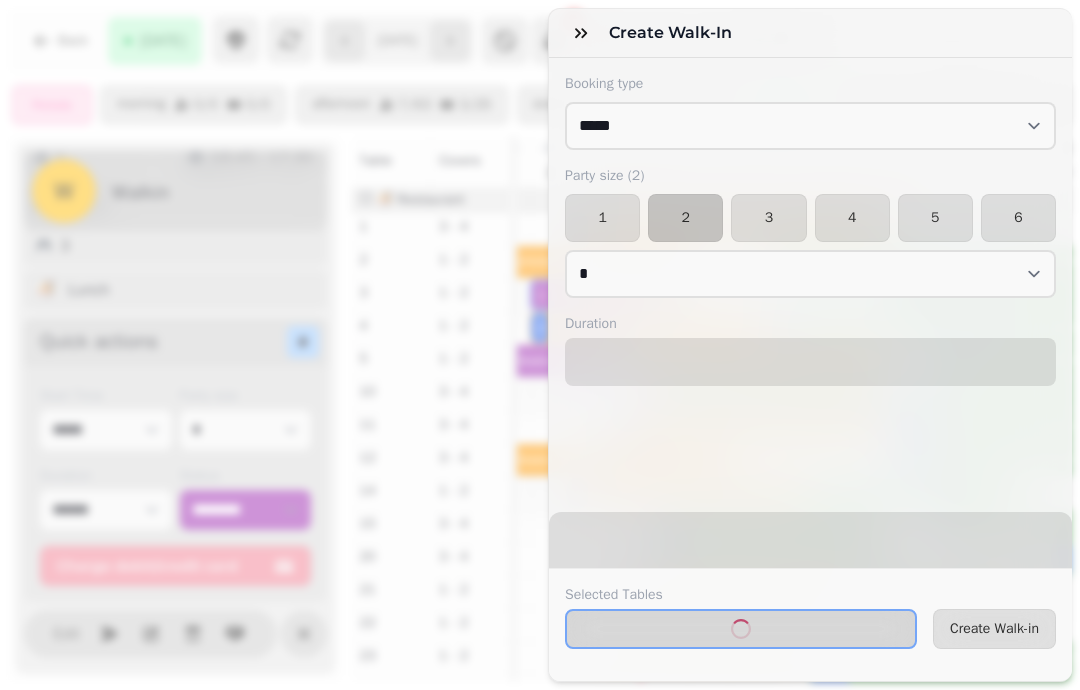select on "****" 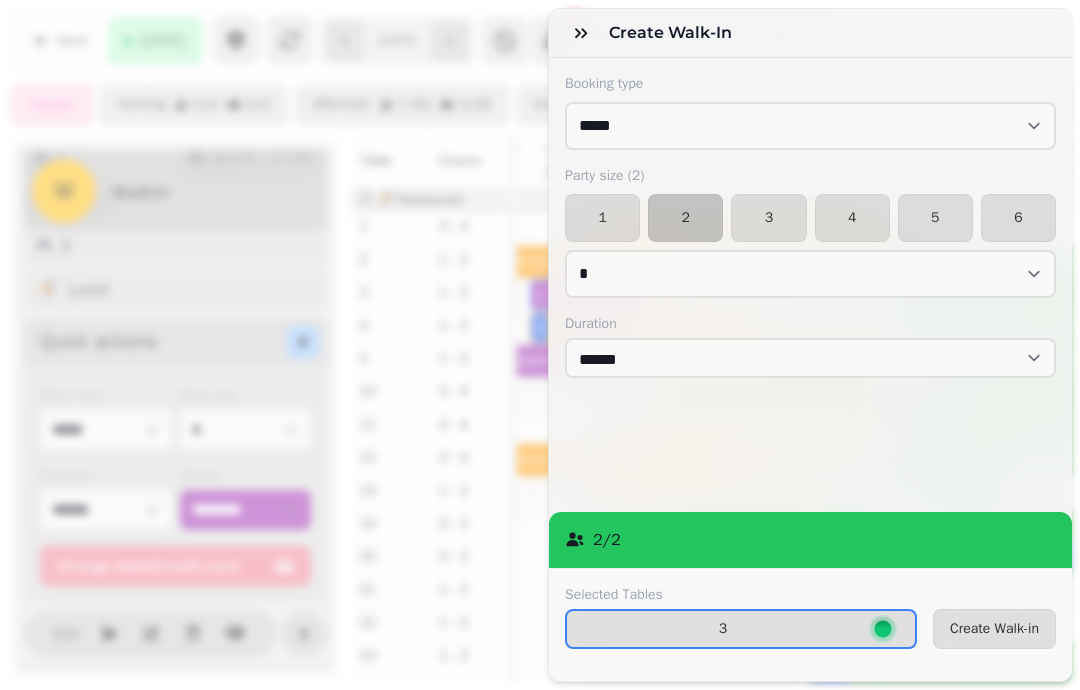 click on "Create Walk-in" at bounding box center (994, 629) 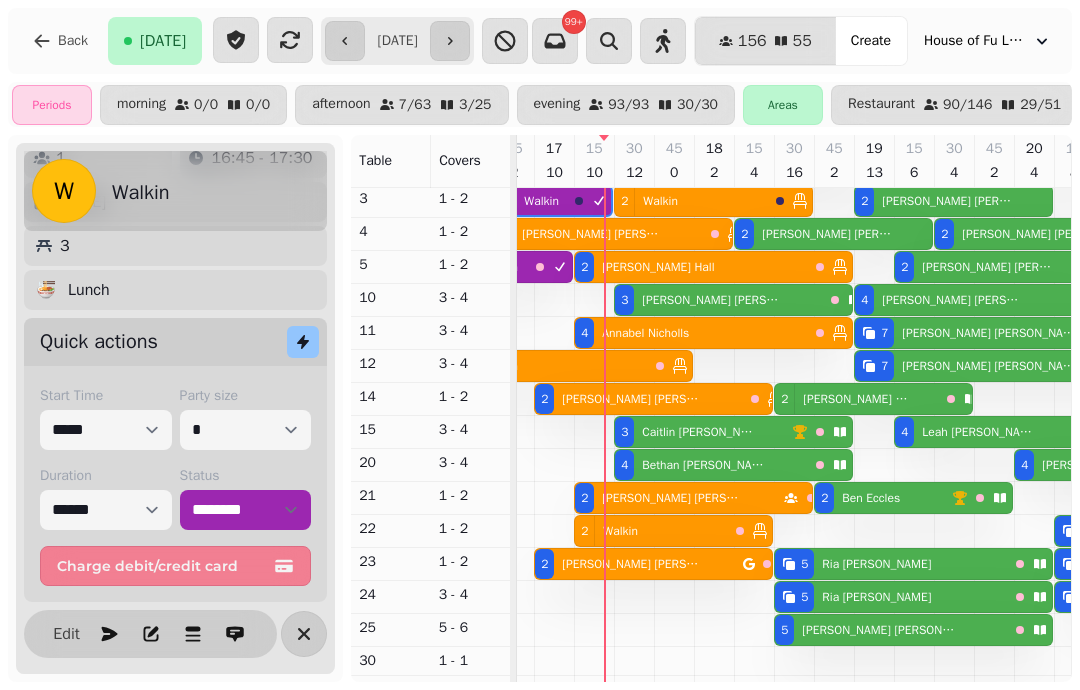 click at bounding box center [874, 647] 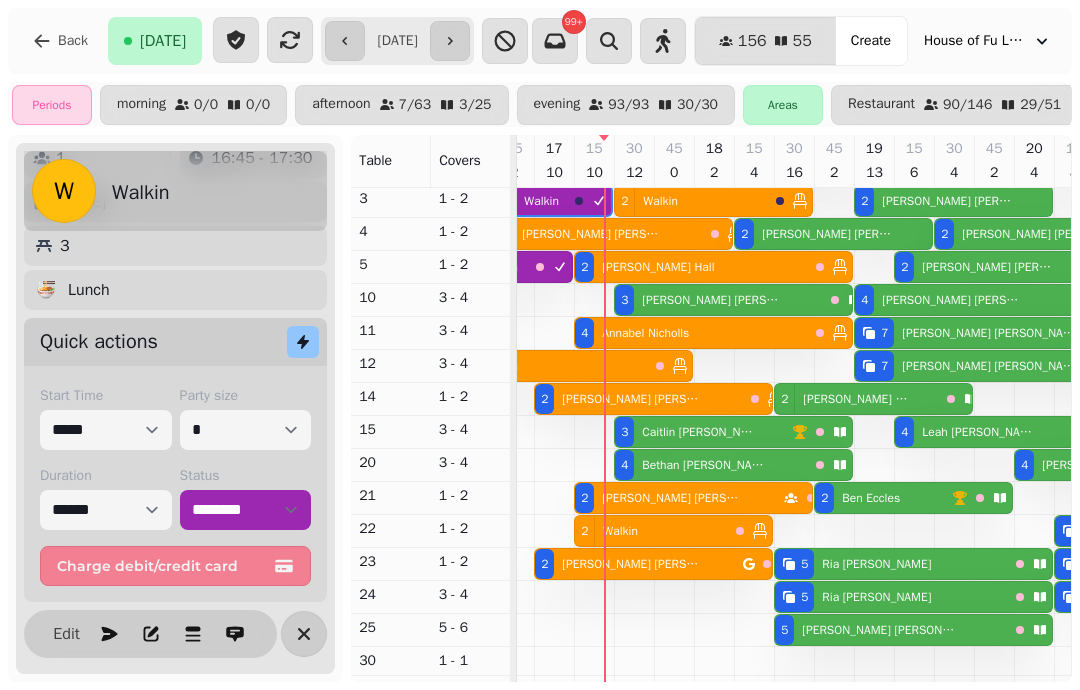 click on "3 Caitlin   Smith" at bounding box center [703, 432] 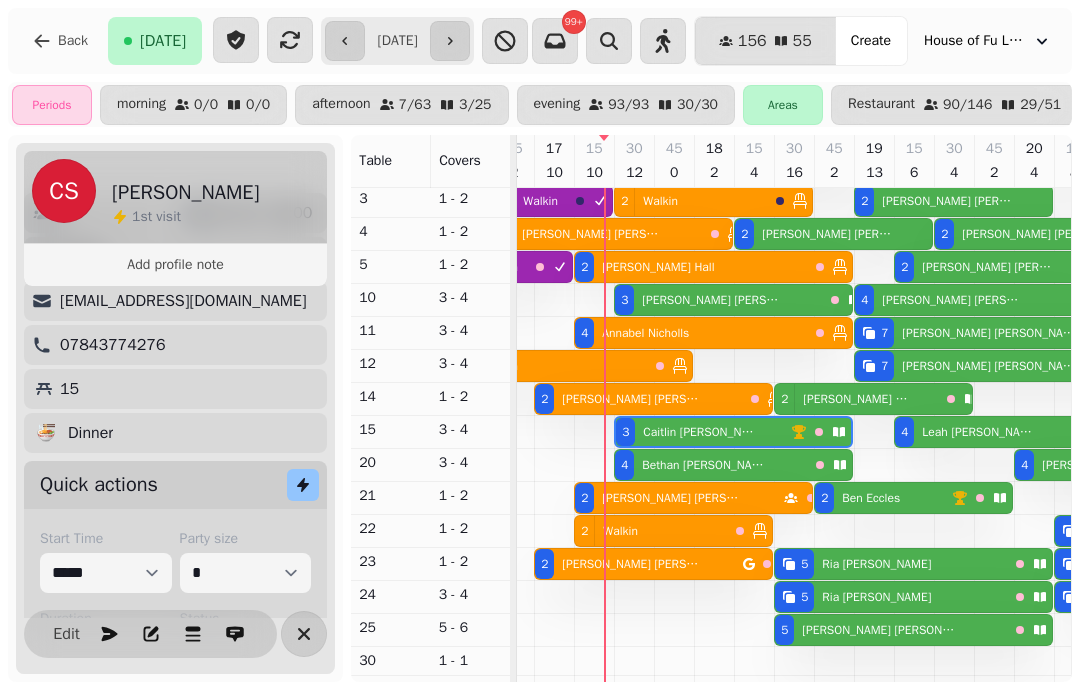 scroll, scrollTop: 0, scrollLeft: 947, axis: horizontal 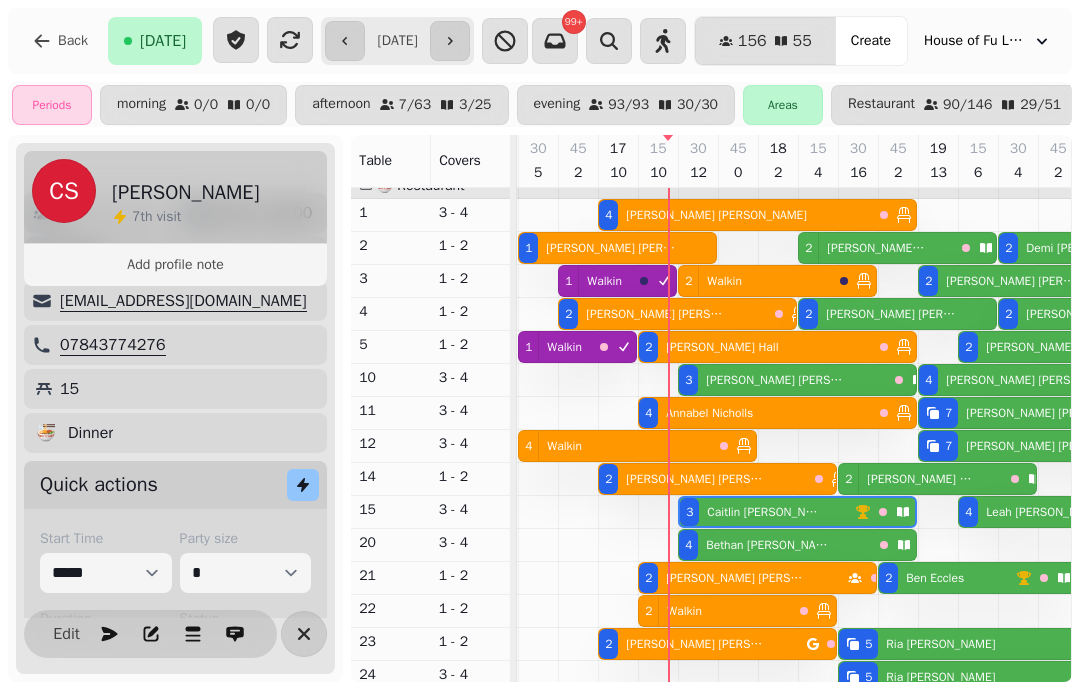 click 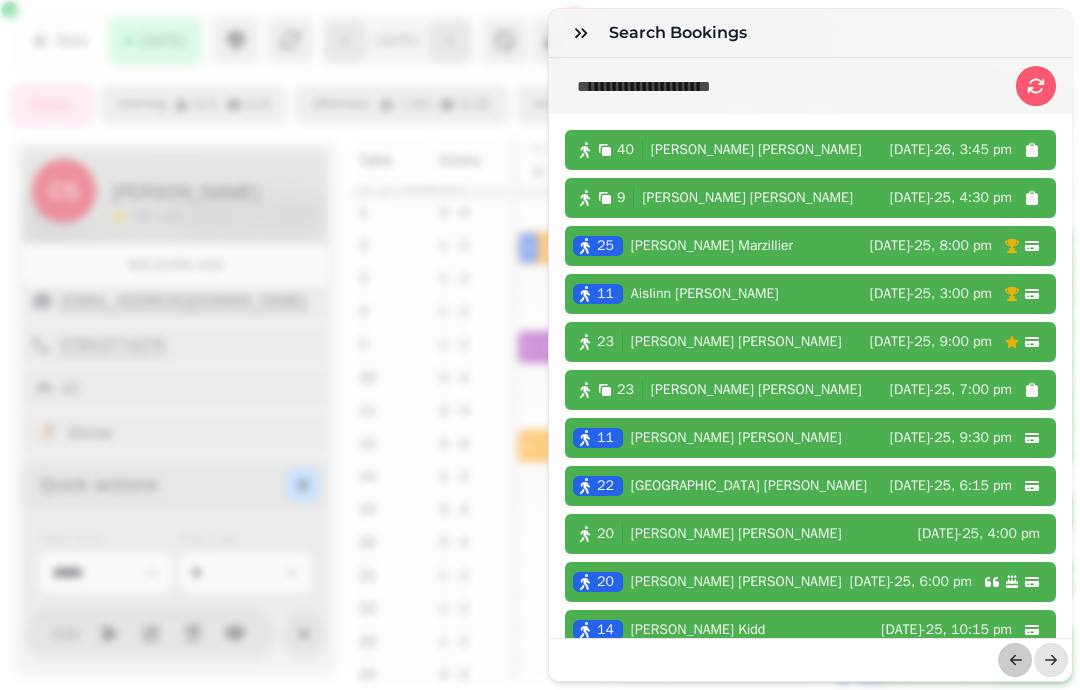 click 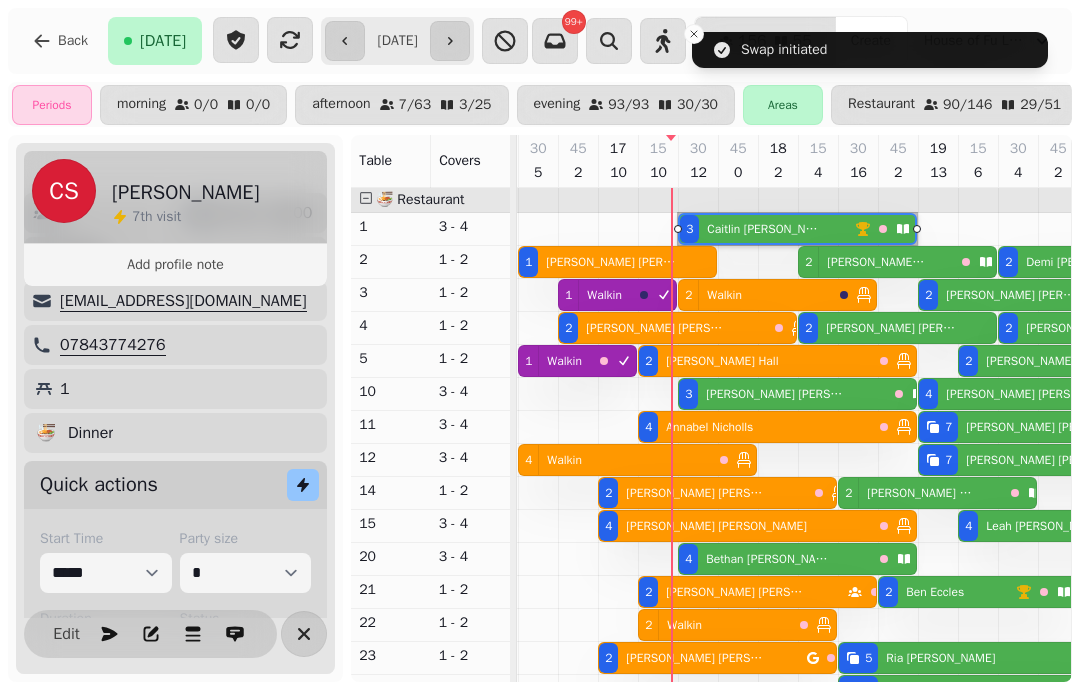 click on "17 10" at bounding box center [618, 161] 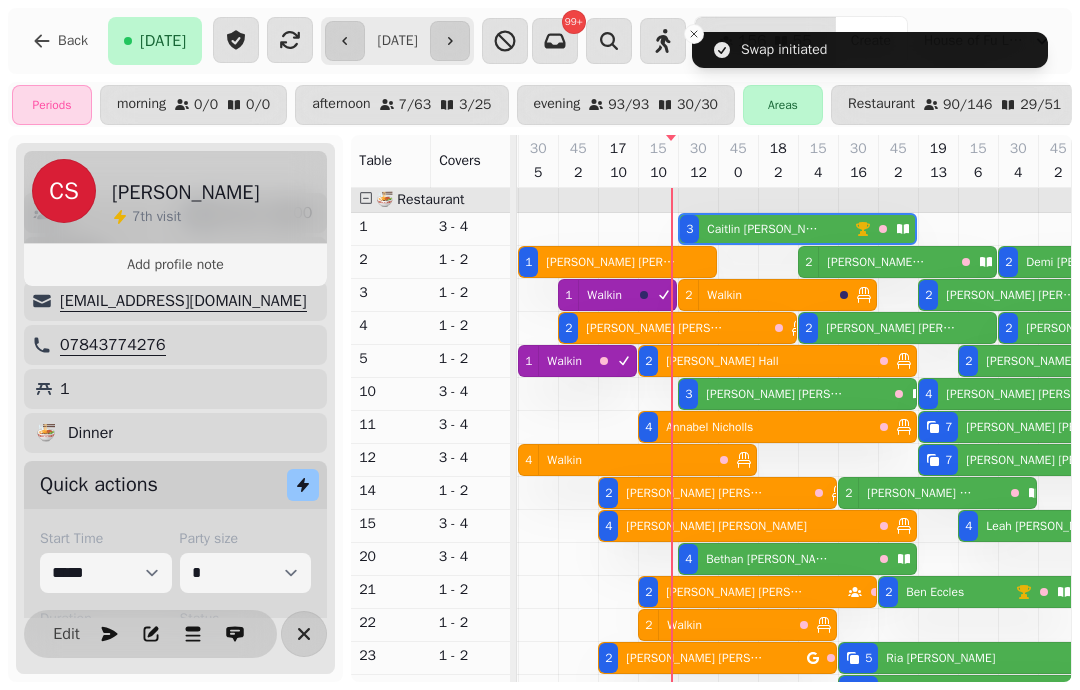 click on "Caitlin   Smith" at bounding box center [764, 229] 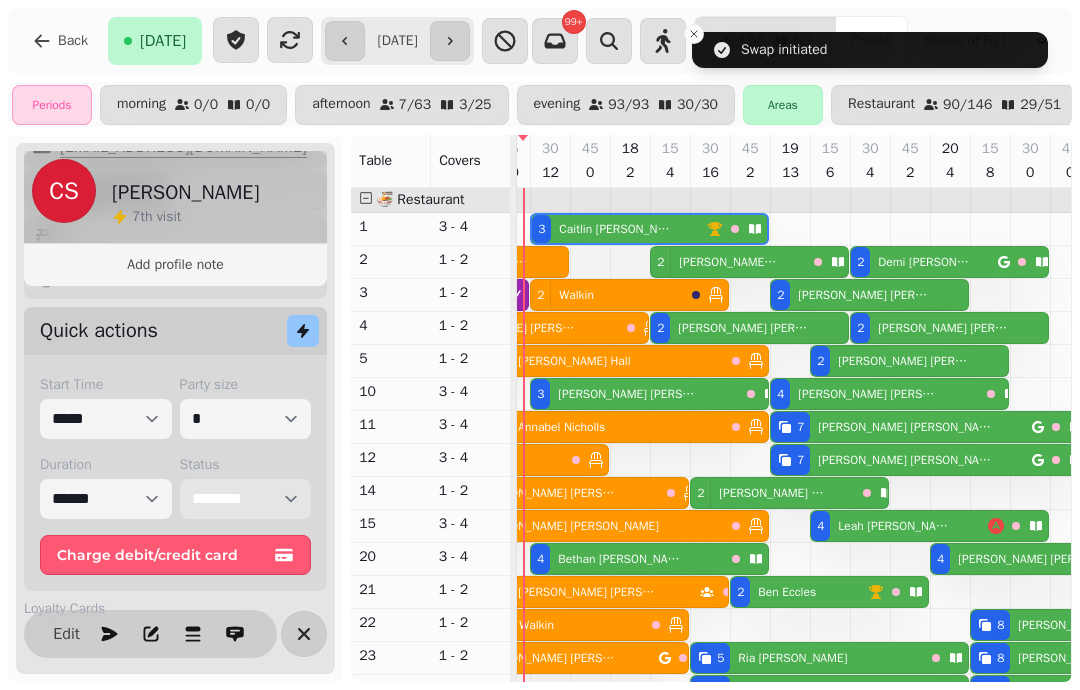 click on "**********" at bounding box center [246, 499] 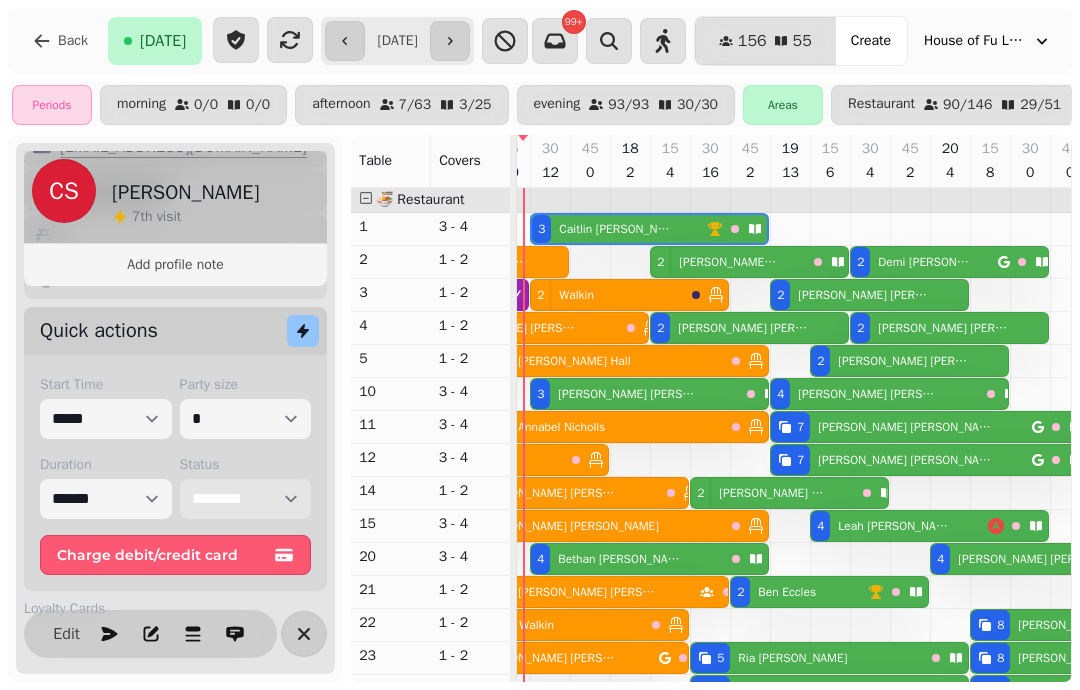 select on "******" 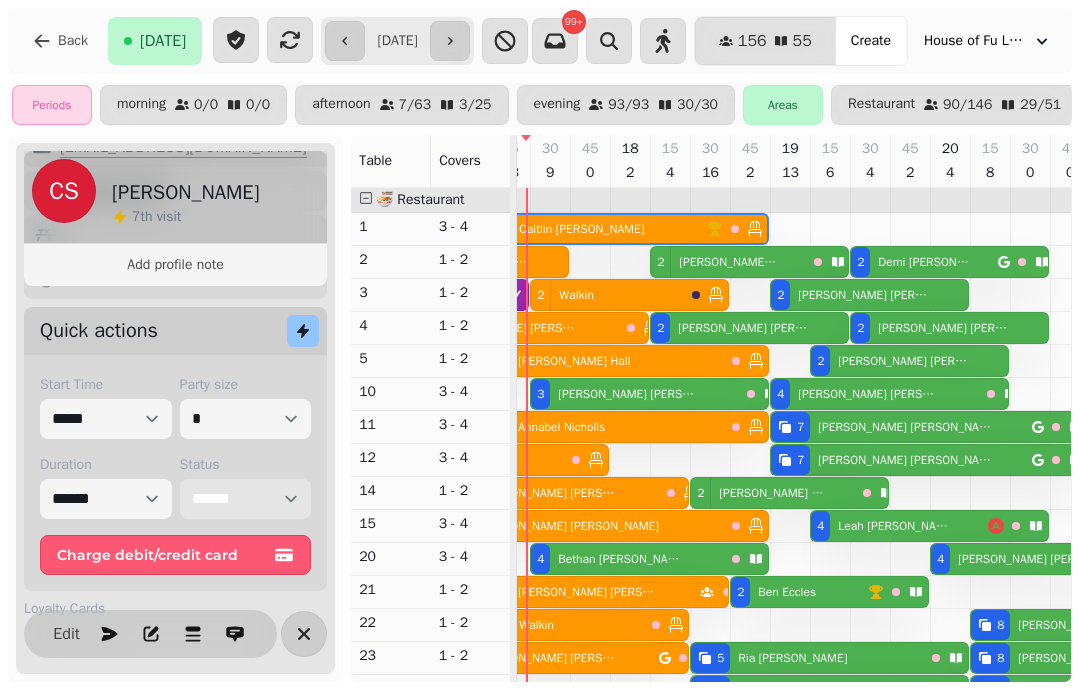 scroll, scrollTop: 76, scrollLeft: 996, axis: both 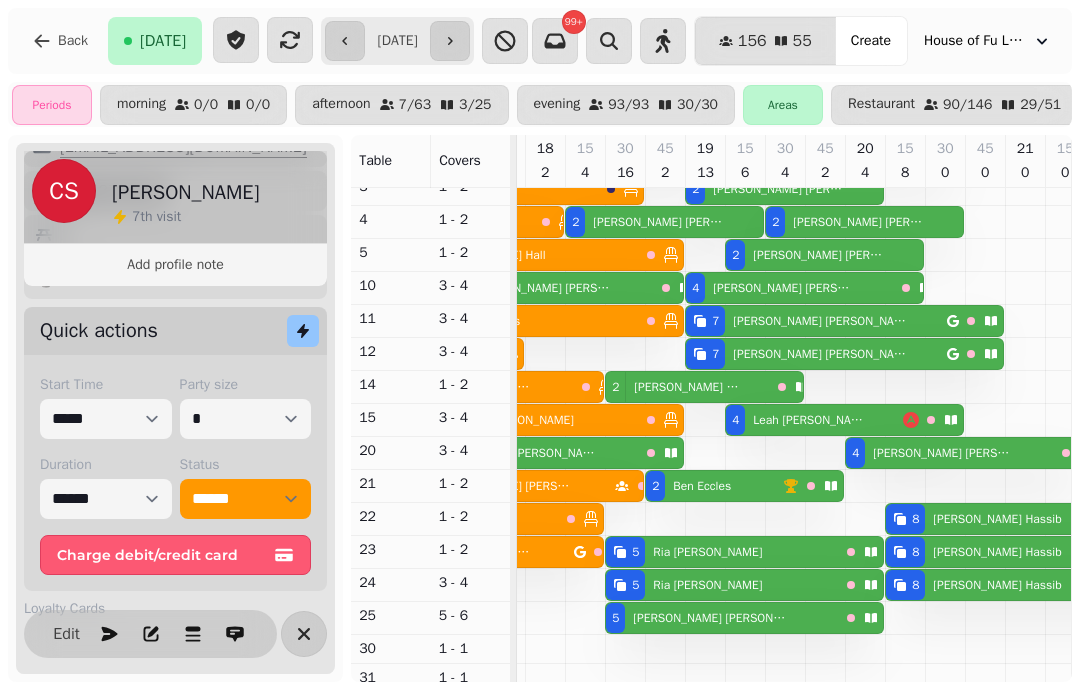 click at bounding box center [450, 41] 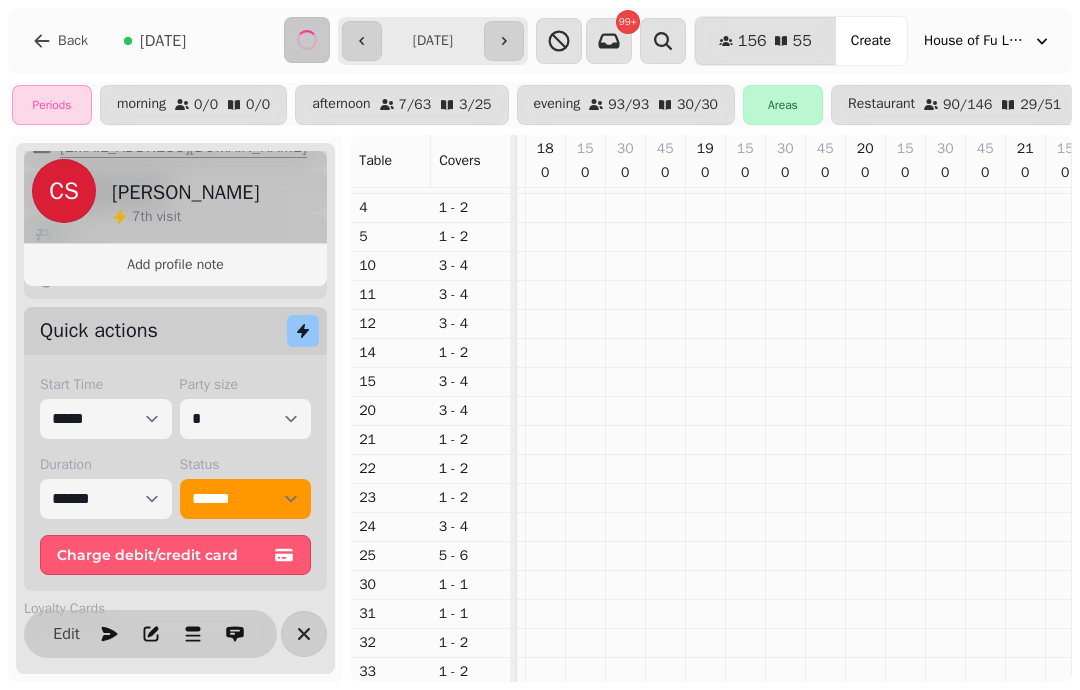 scroll, scrollTop: 0, scrollLeft: 898, axis: horizontal 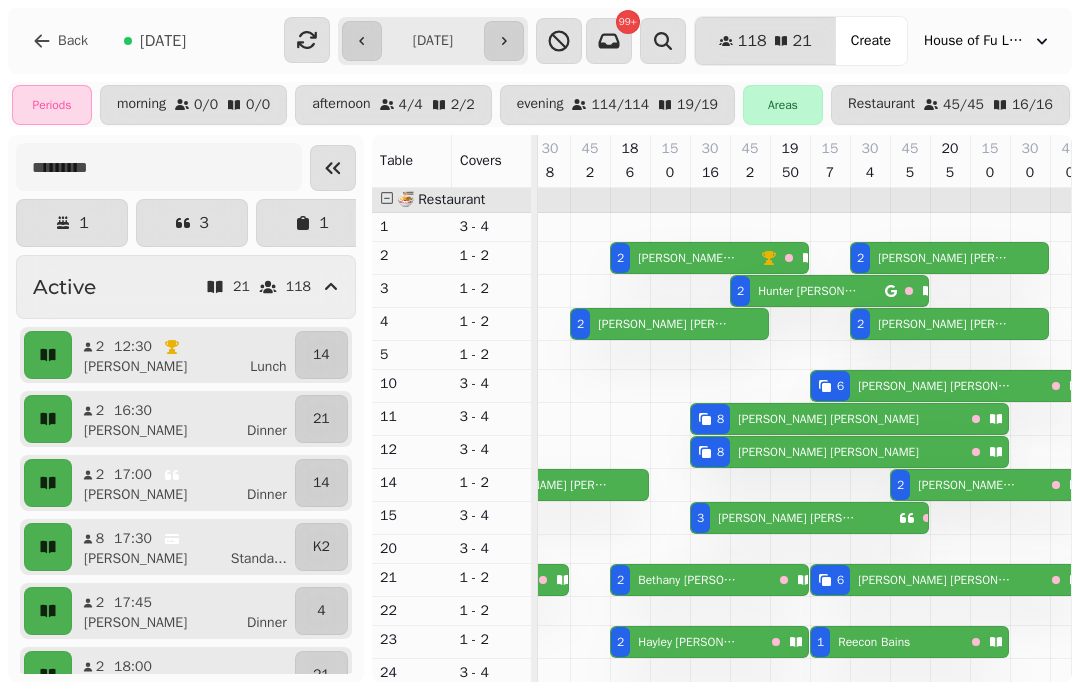 click at bounding box center [790, 731] 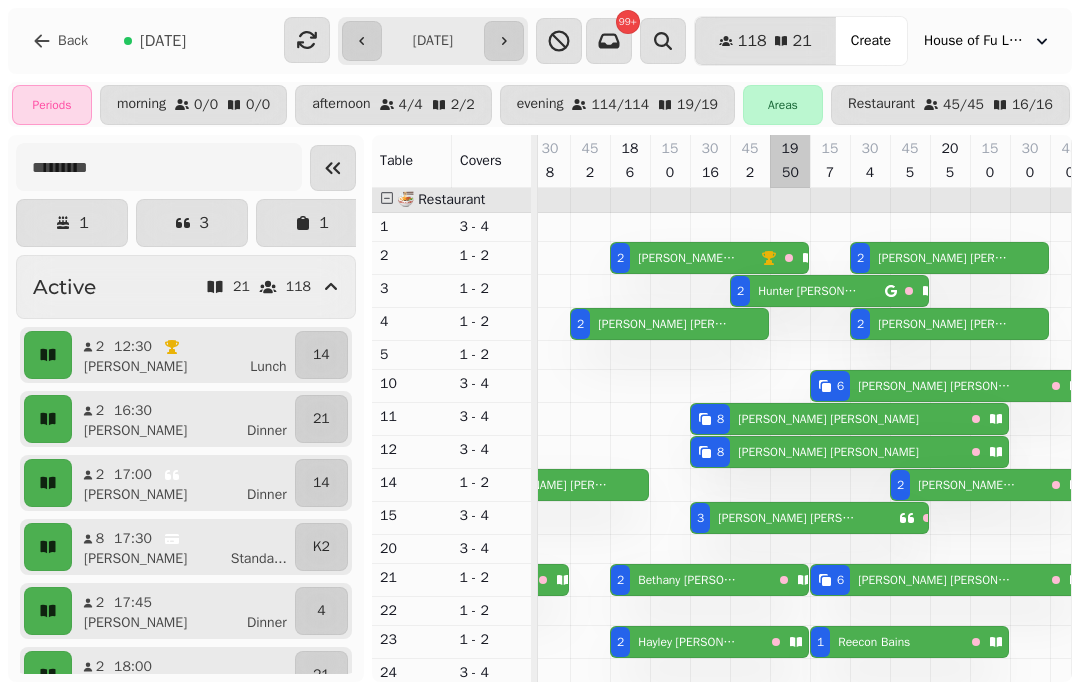 scroll, scrollTop: 203, scrollLeft: 976, axis: both 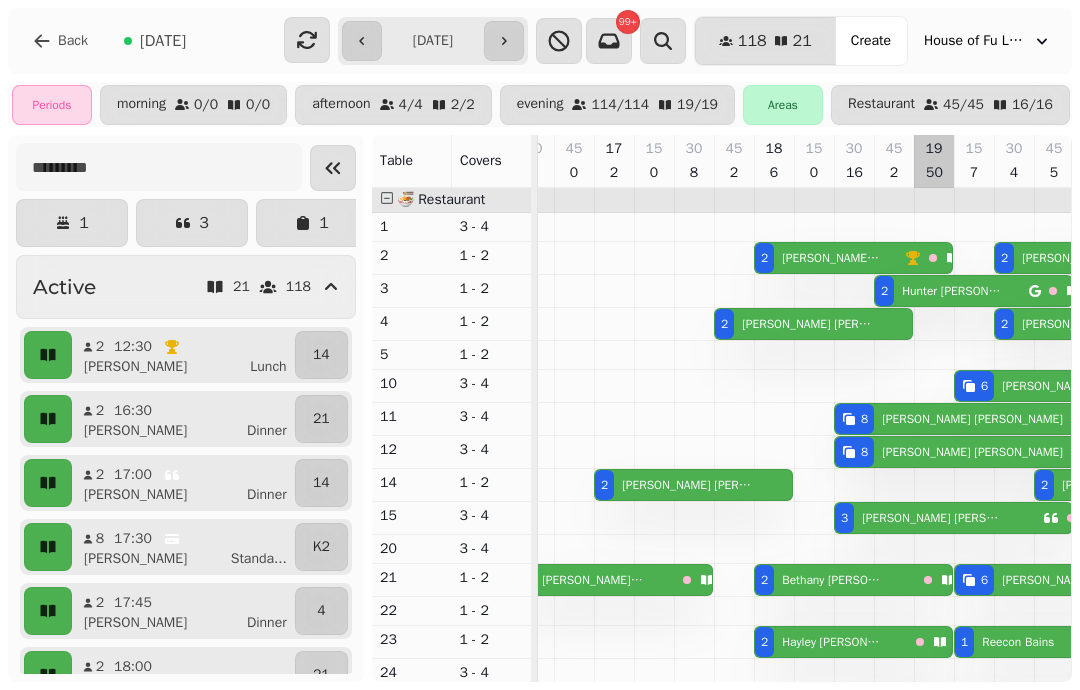 click at bounding box center [934, 731] 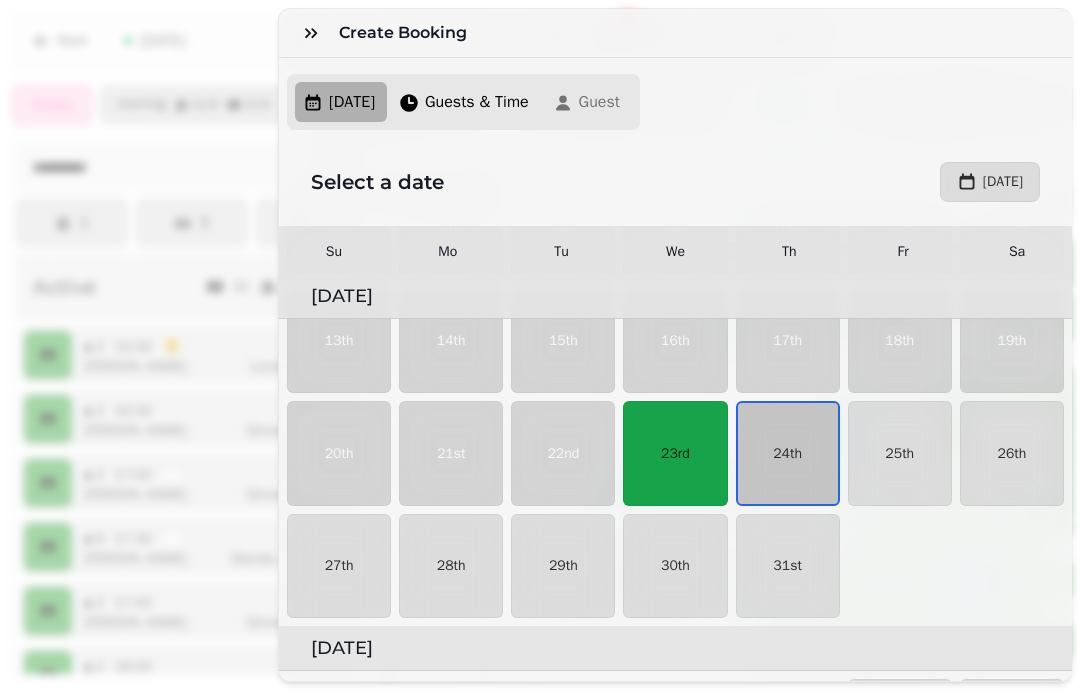 click on "24th" at bounding box center (787, 454) 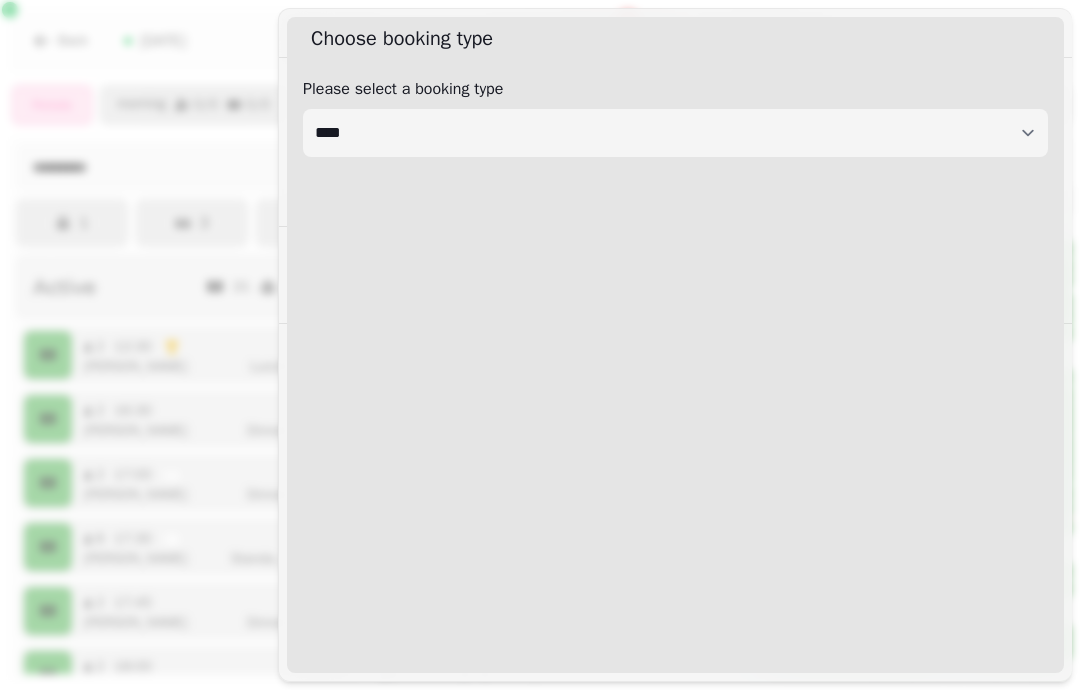 click on "**********" at bounding box center [675, 133] 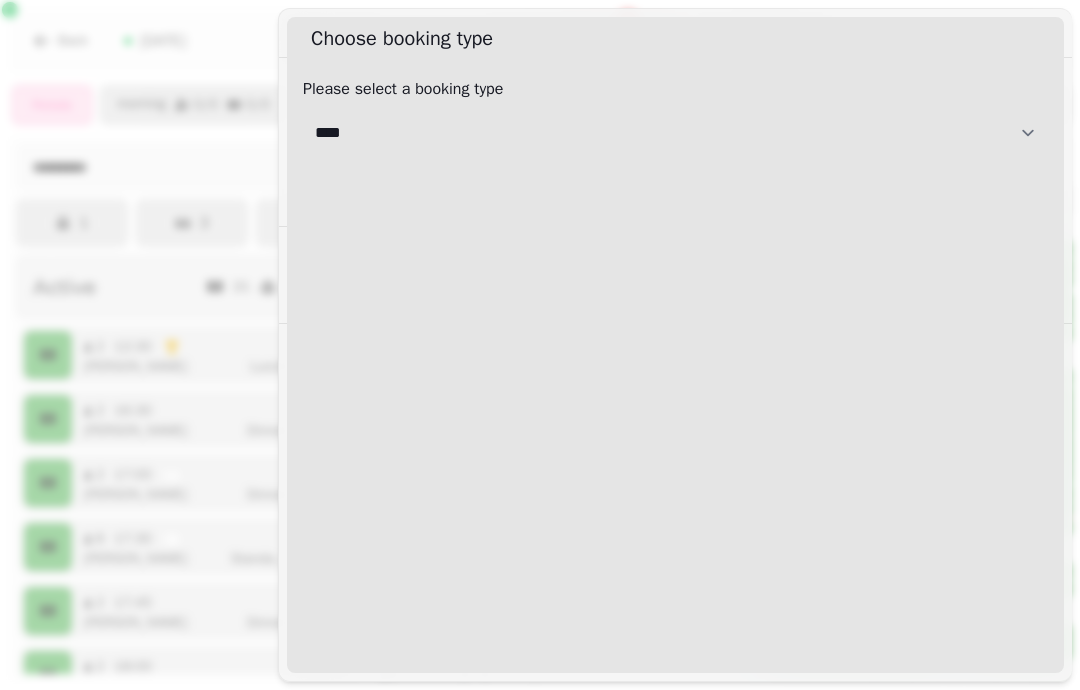 select on "****" 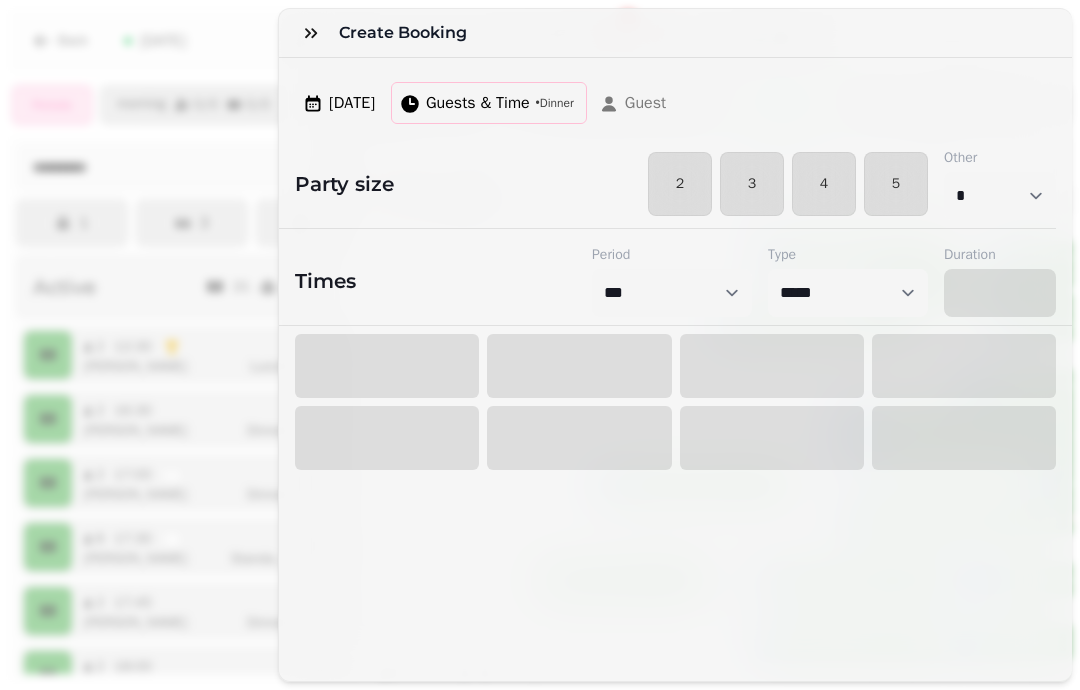 select on "****" 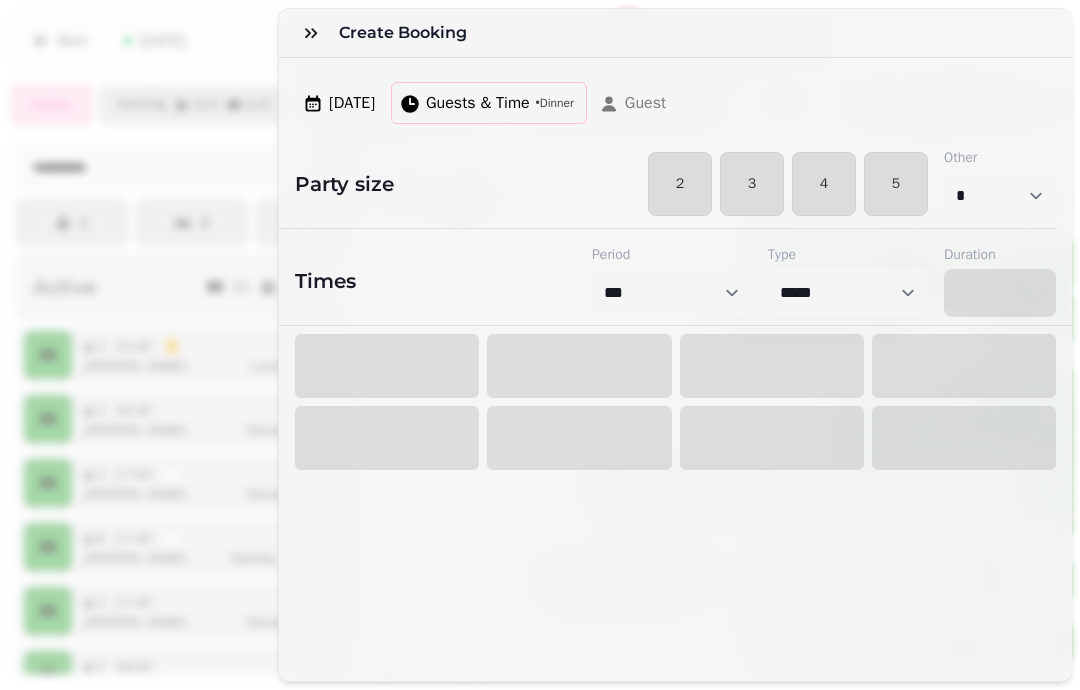 select on "****" 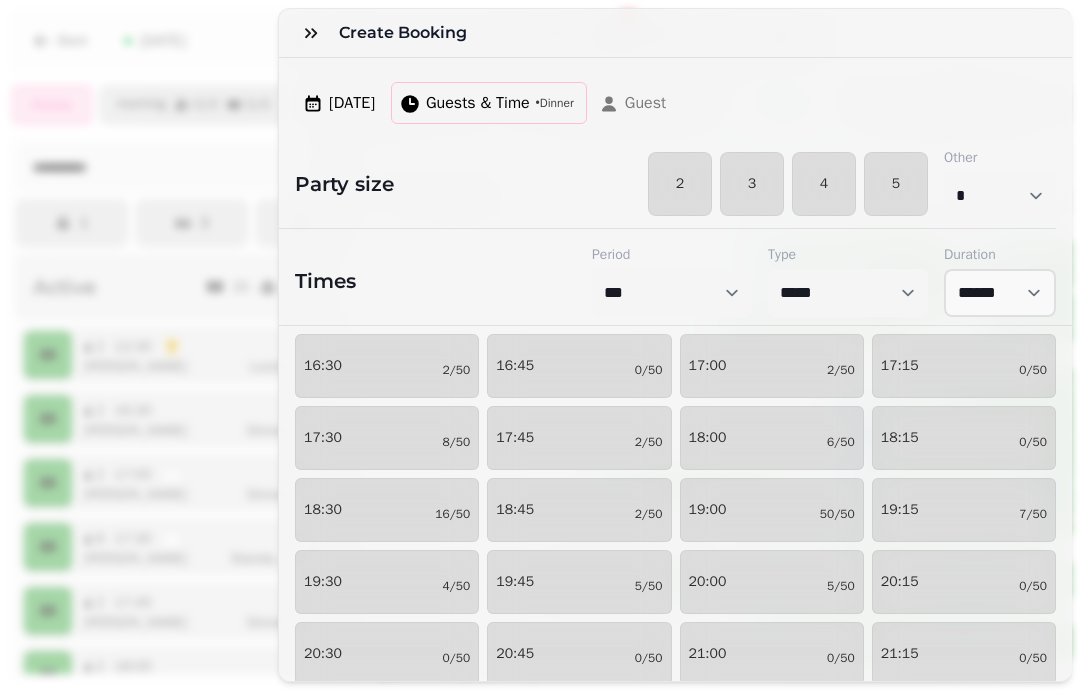 click on "19:00 50/50" at bounding box center [772, 510] 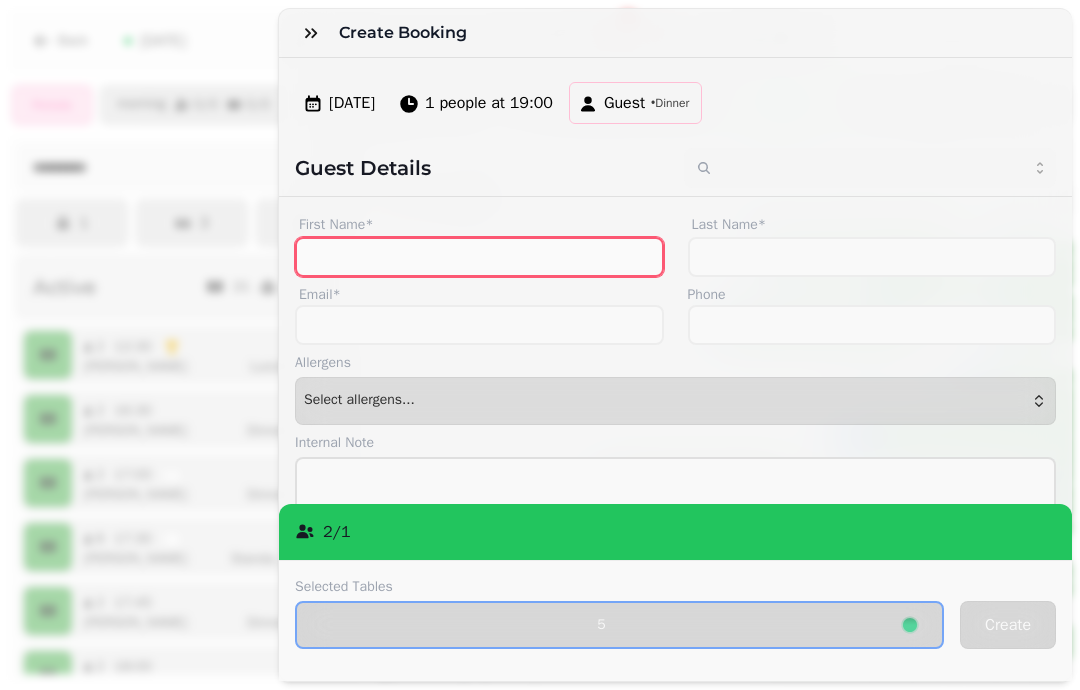 click on "First Name*" at bounding box center [479, 257] 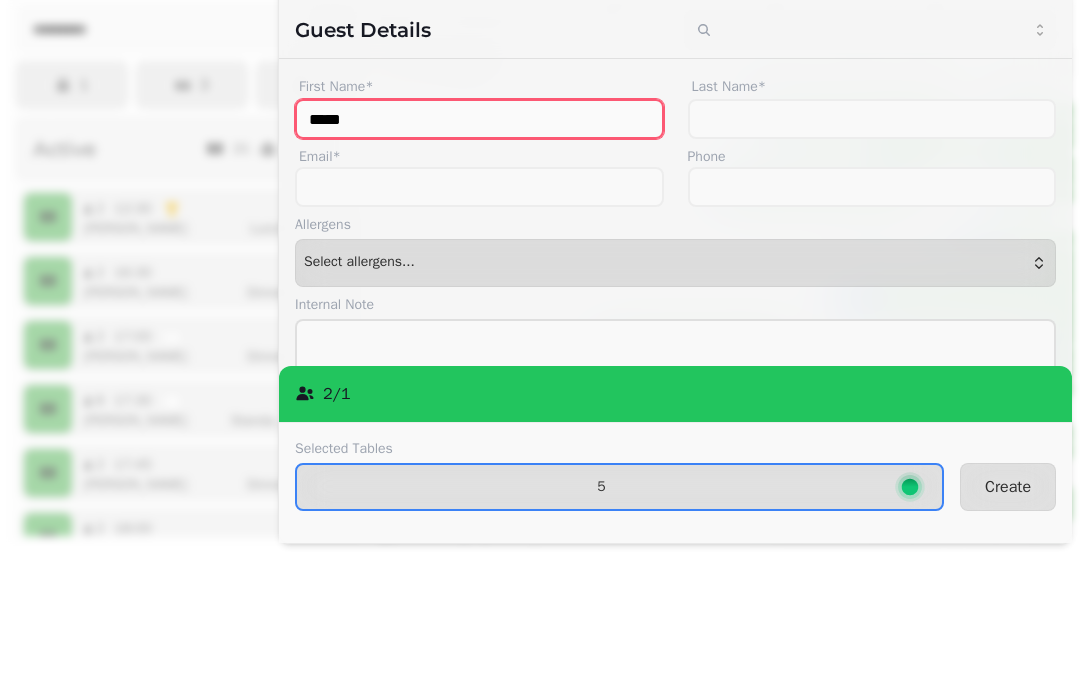 type on "*****" 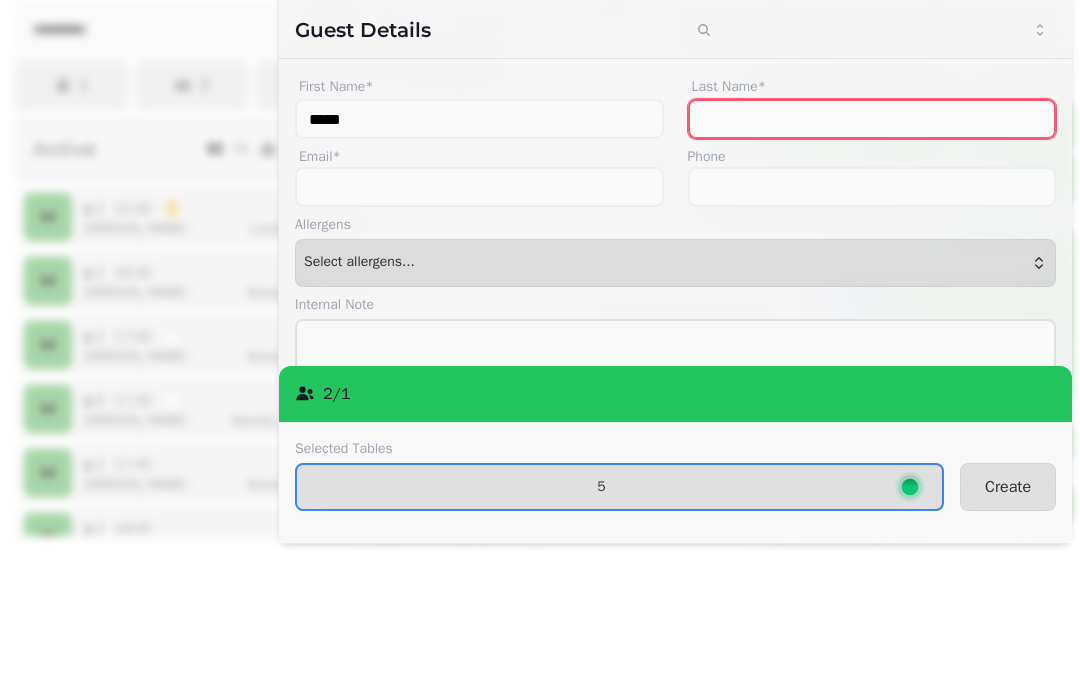 click on "Last Name*" at bounding box center (872, 257) 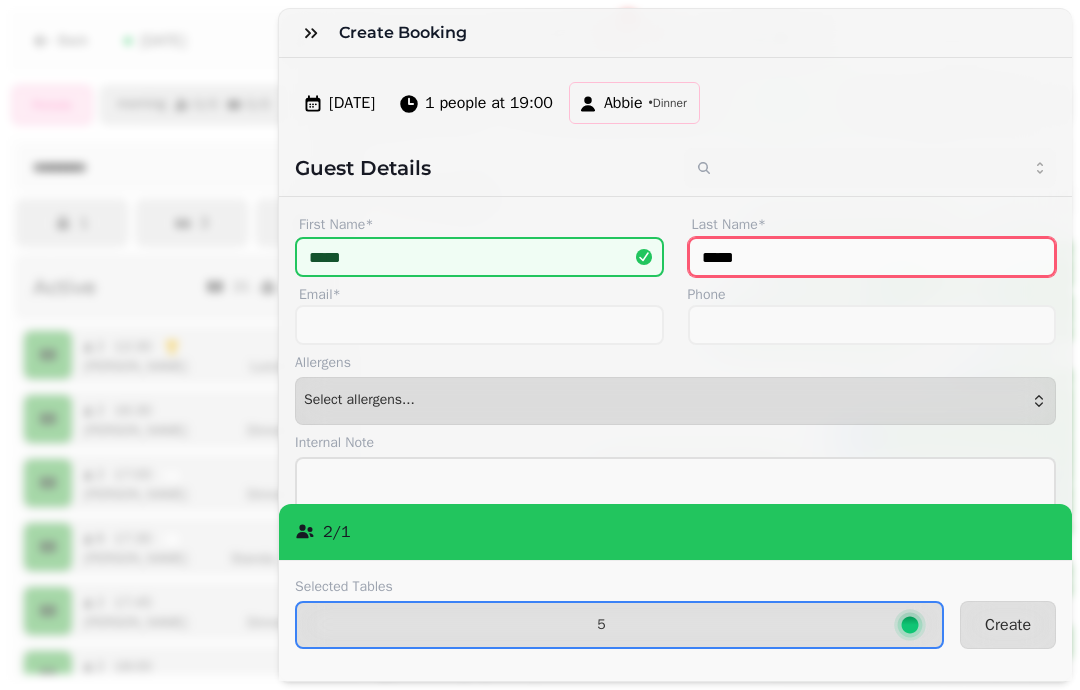 type on "*****" 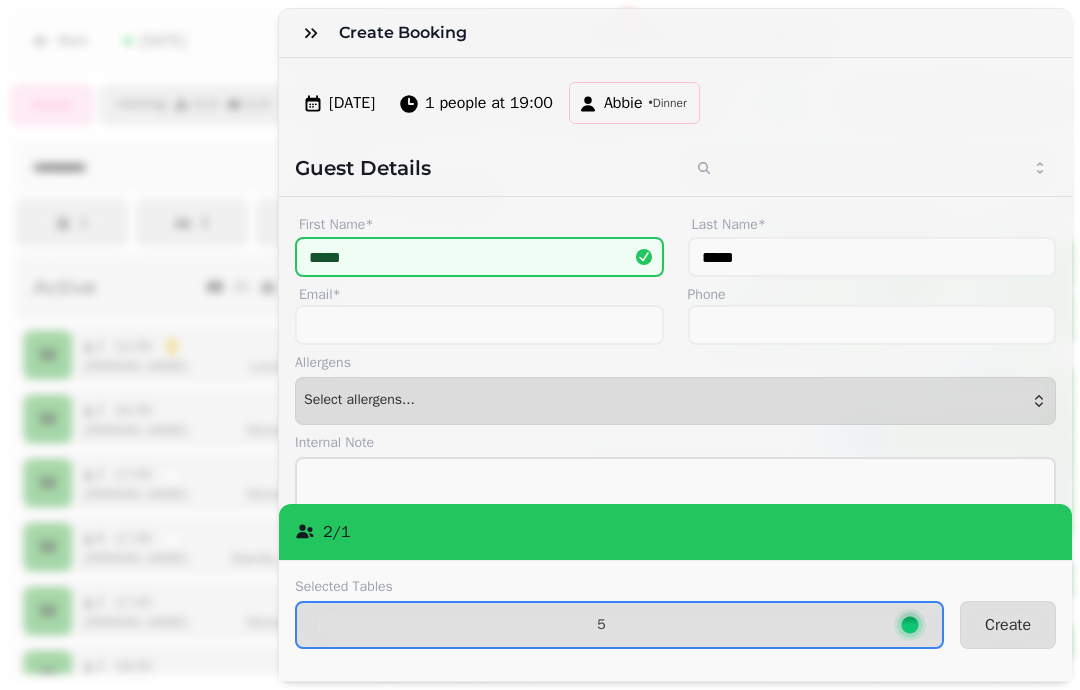 click on "Create" at bounding box center (1008, 625) 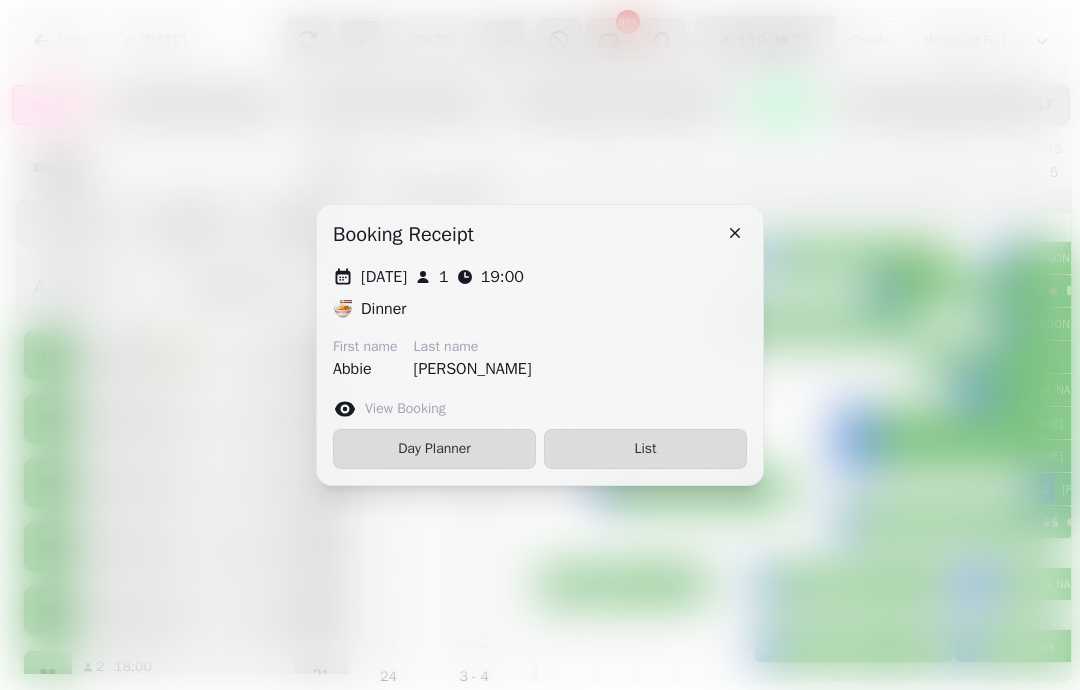 click on "Day Planner" at bounding box center (434, 449) 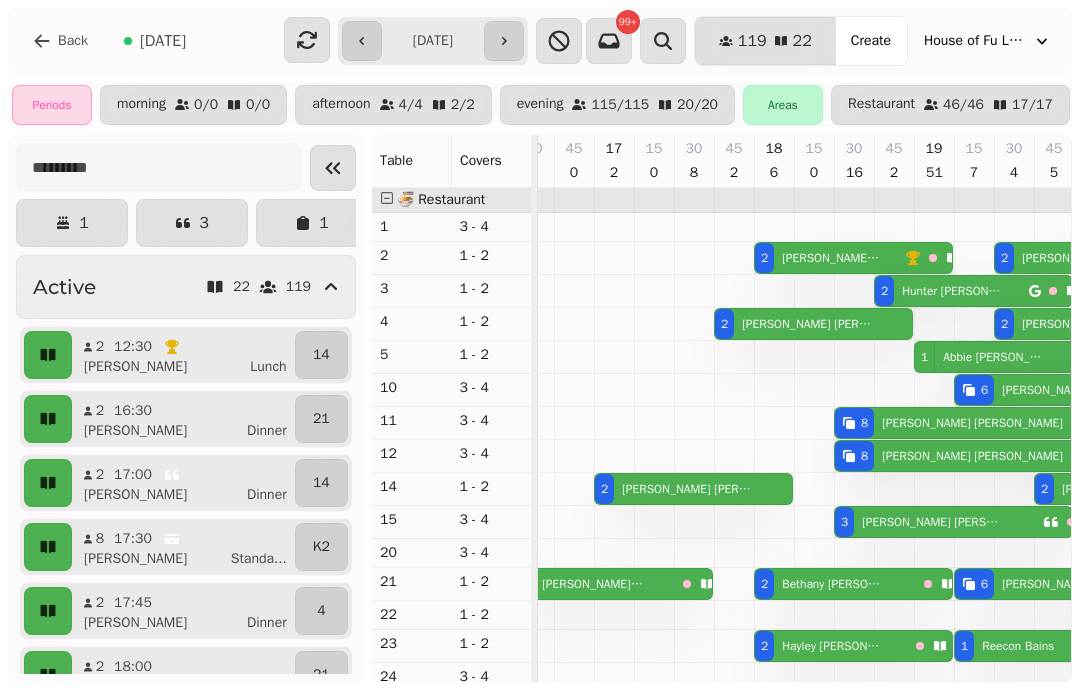 select on "**********" 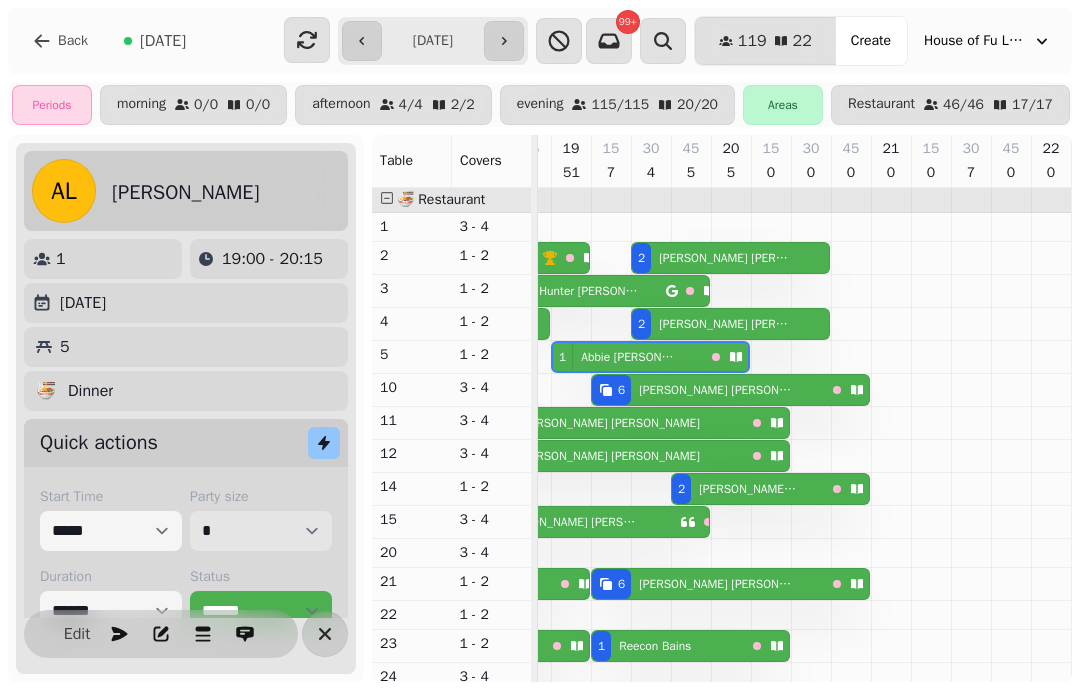 click on "* * * * * * * * * ** ** ** ** ** ** ** ** ** ** ** ** ** ** ** ** ** ** ** ** ** ** ** ** ** ** ** ** ** ** ** ** ** ** ** ** ** ** ** ** ** ** ** ** ** ** ** ** ** ** ** ** ** ** ** ** ** ** ** ** ** ** ** ** ** ** ** ** ** ** ** ** ** ** ** ** ** ** ** ** ** ** ** ** ** ** ** ** ** ** *** *** *** *** *** *** *** *** *** *** *** *** *** *** *** *** *** *** *** *** *** *** *** *** *** *** *** *** *** *** *** *** *** *** *** *** *** *** *** *** *** *** *** *** *** *** *** *** *** *** *** *** *** *** *** *** *** *** *** *** *** *** *** *** *** *** *** *** *** *** *** *** *** *** *** *** *** *** *** *** *** *** *** *** *** *** *** *** *** *** *** *** *** *** *** *** *** *** *** *** *** *** *** *** *** *** *** *** *** *** *** *** *** *** *** *** *** *** *** *** *** *** *** *** *** *** *** *** *** *** *** *** *** *** *** *** *** *** *** *** *** *** *** *** *** *** *** *** *** *** ***" at bounding box center [261, 531] 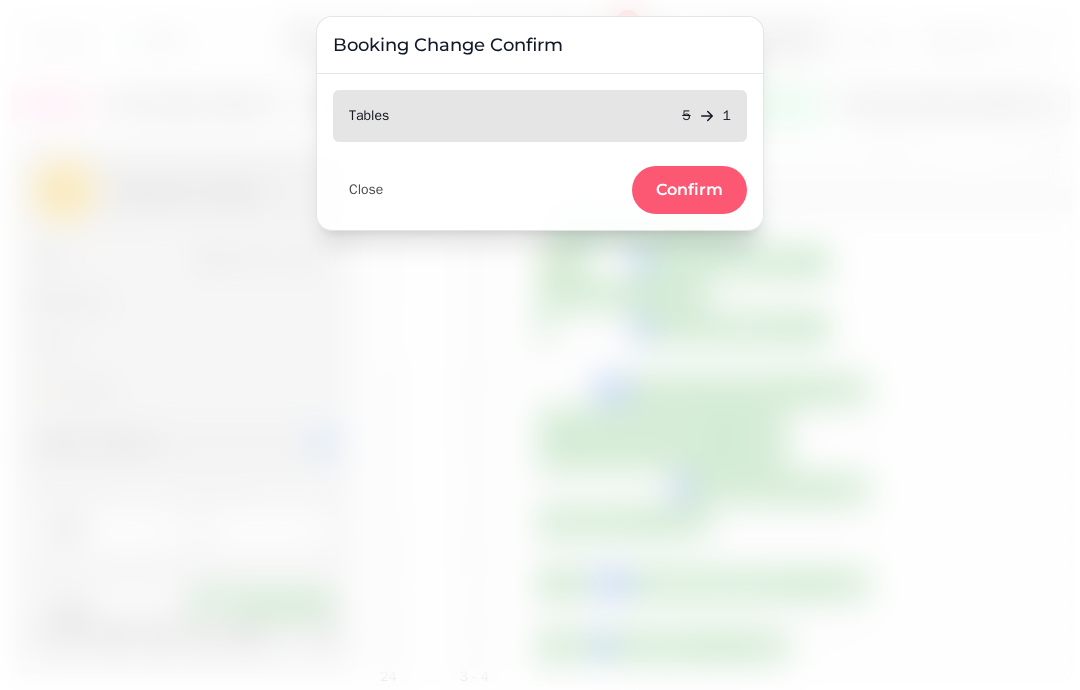 click on "Confirm" at bounding box center [689, 190] 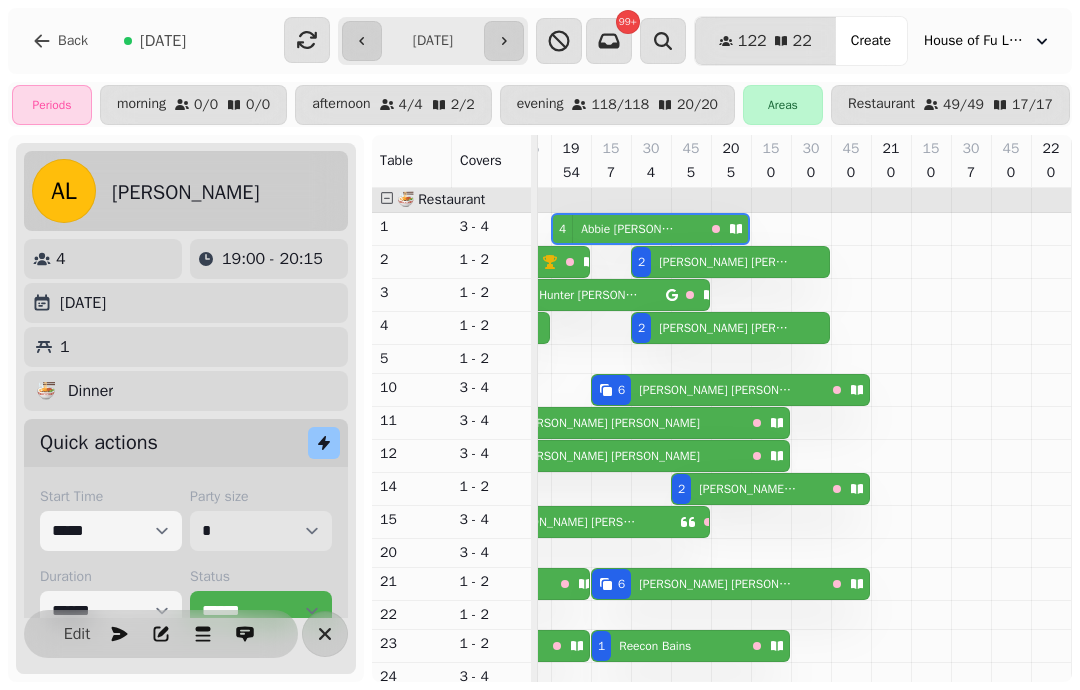 scroll, scrollTop: 73, scrollLeft: 1051, axis: both 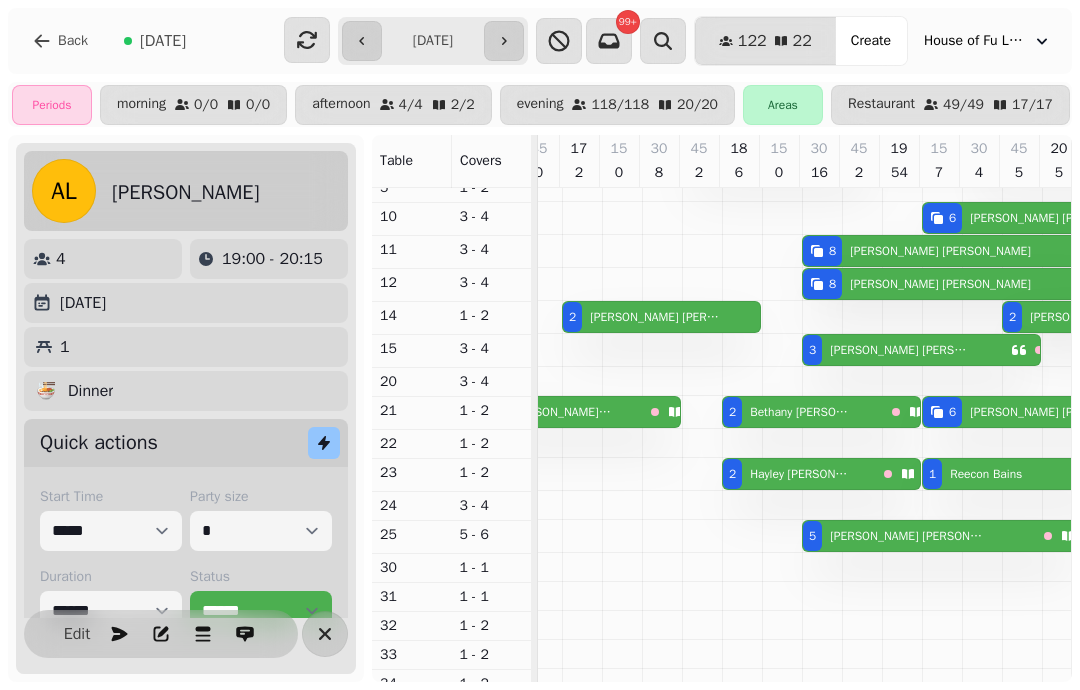 click on "[DATE]" at bounding box center [163, 41] 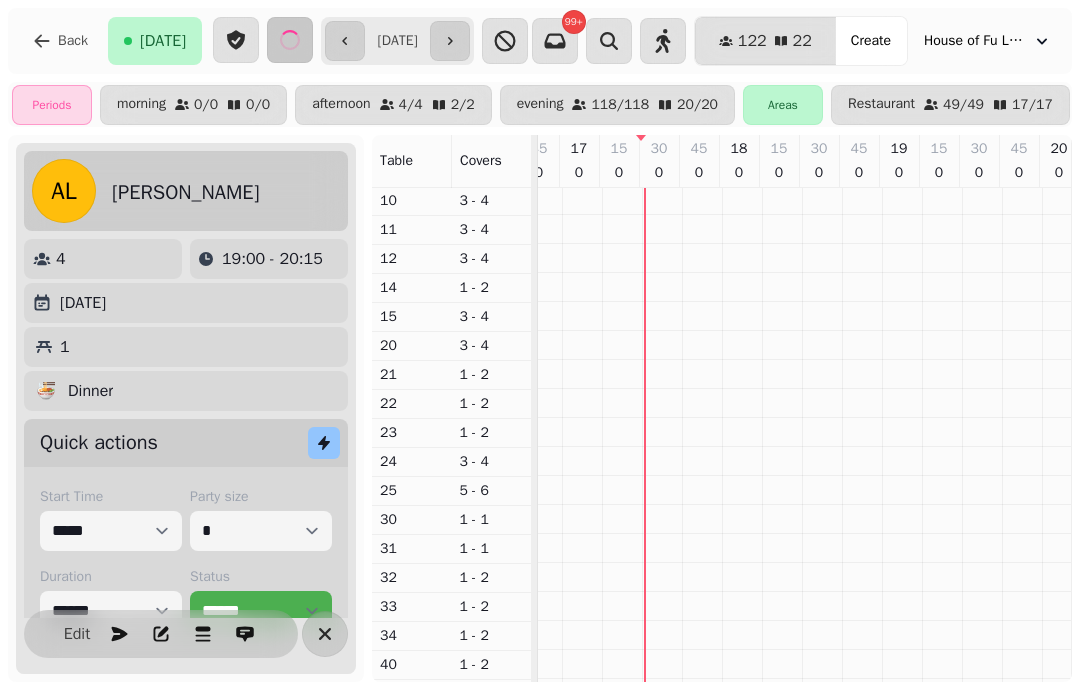 type on "**********" 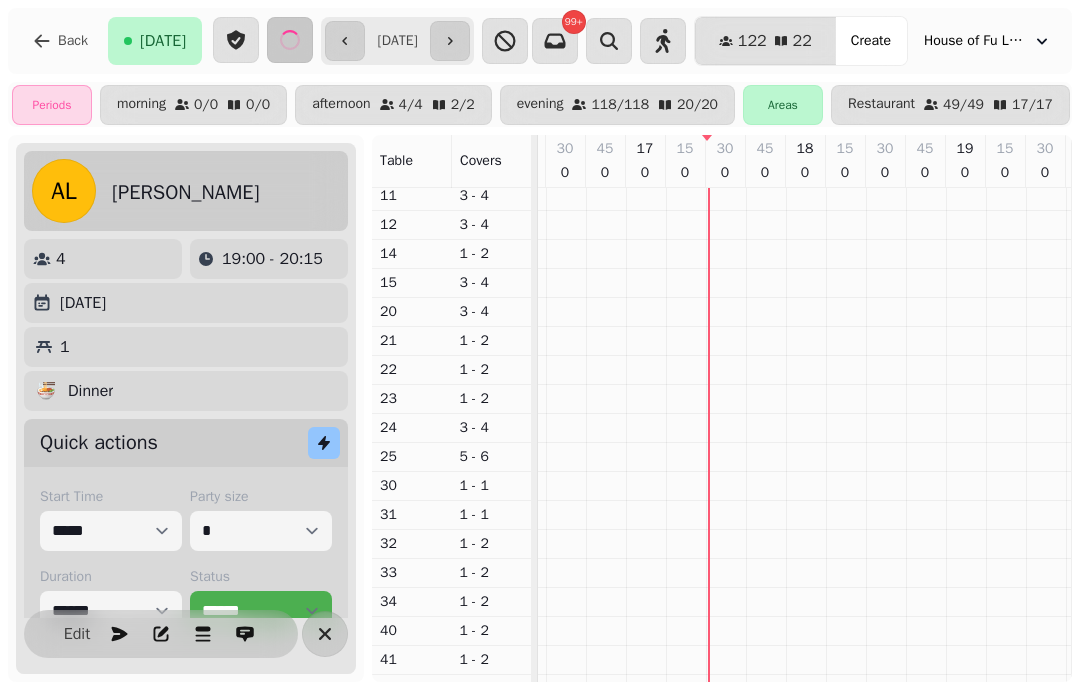 scroll, scrollTop: 205, scrollLeft: 0, axis: vertical 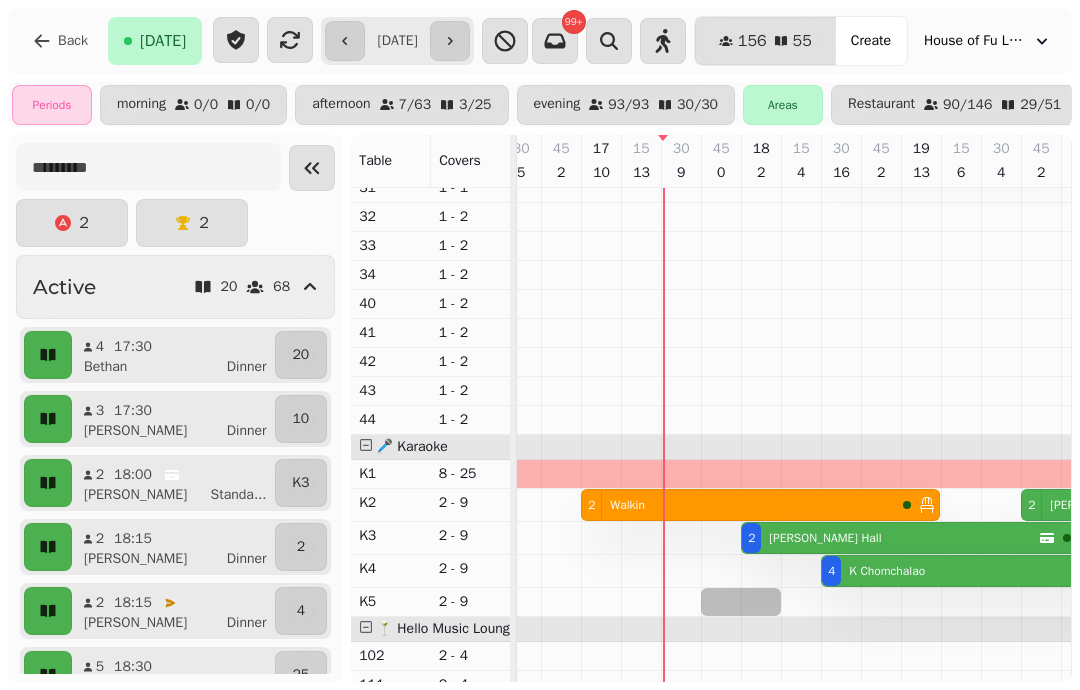select on "*" 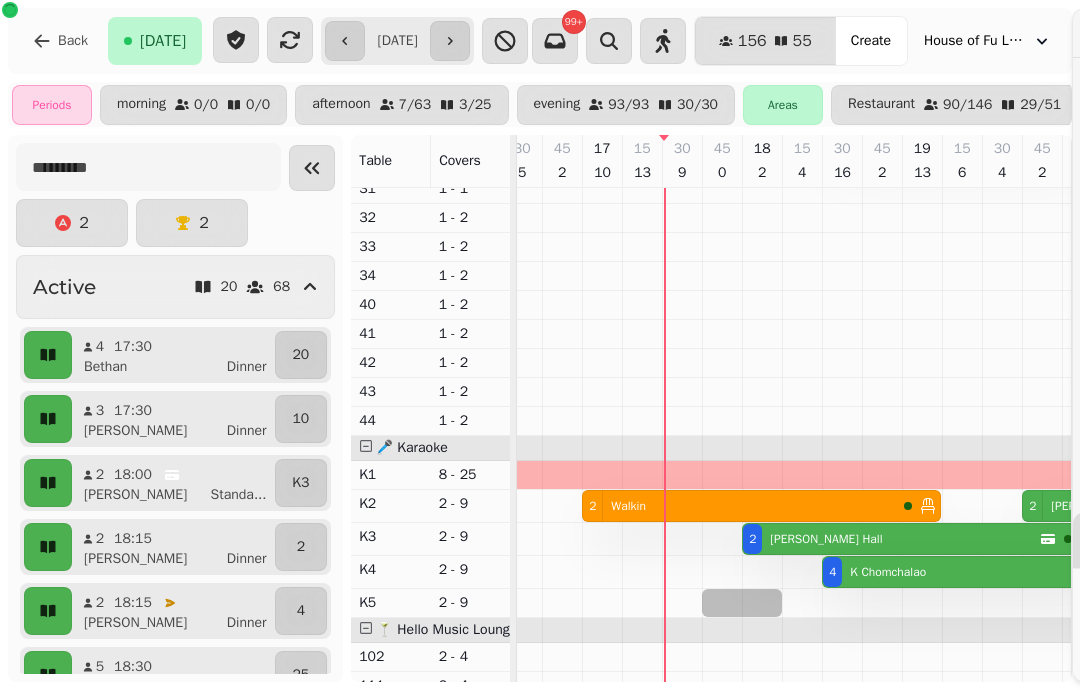 select on "****" 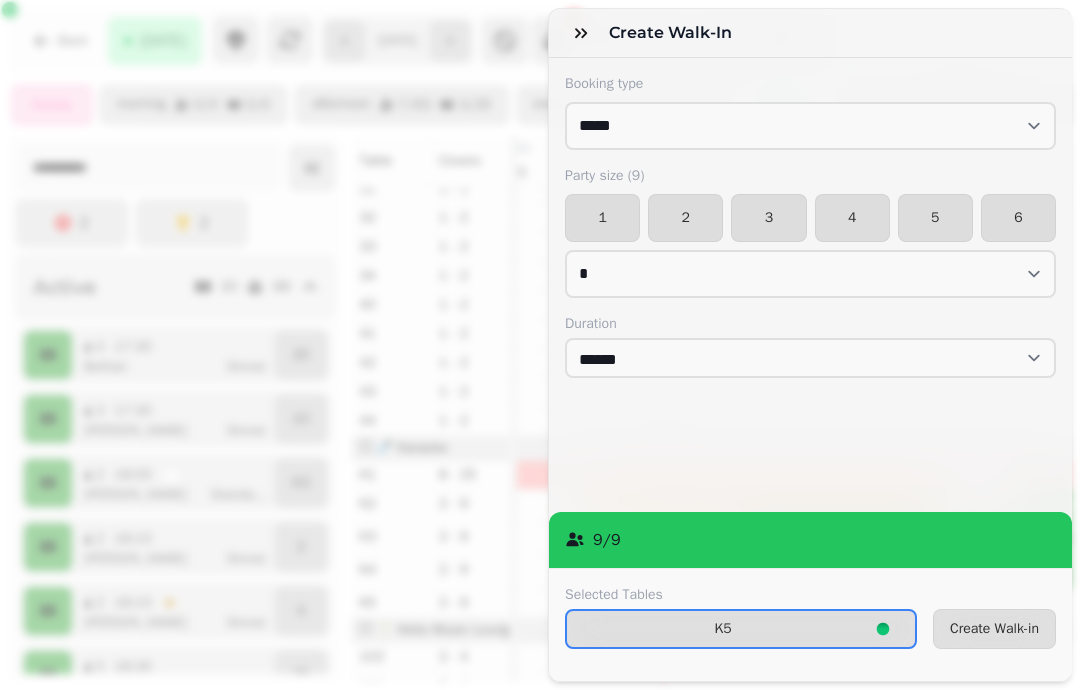 click at bounding box center [581, 33] 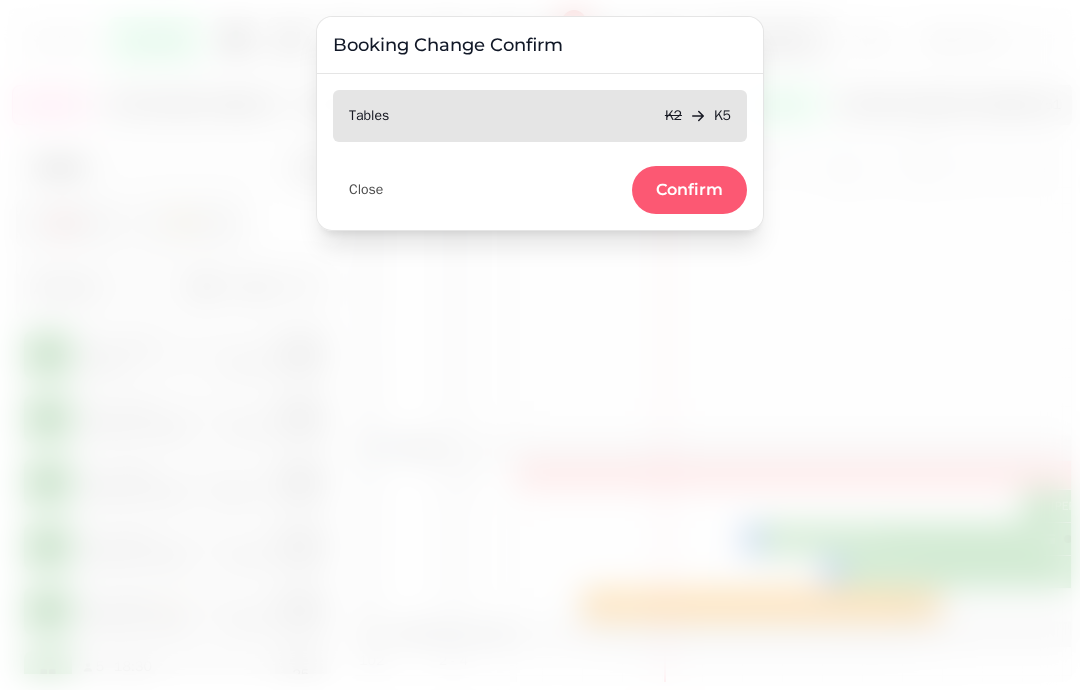 click on "Confirm" at bounding box center [689, 190] 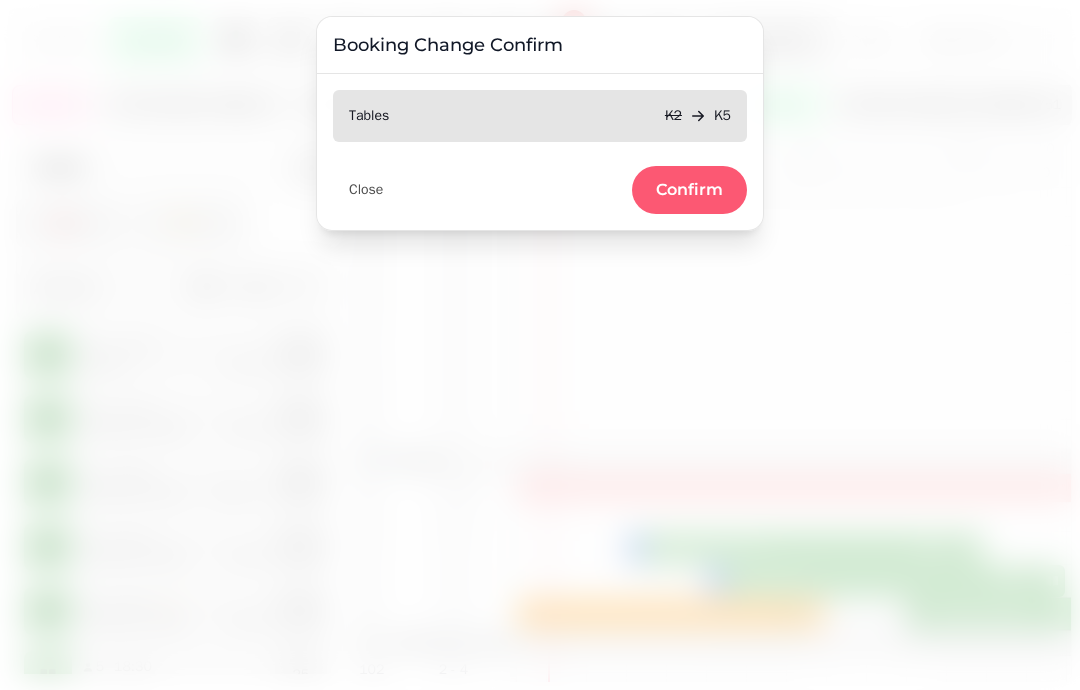 click on "Confirm" at bounding box center [689, 190] 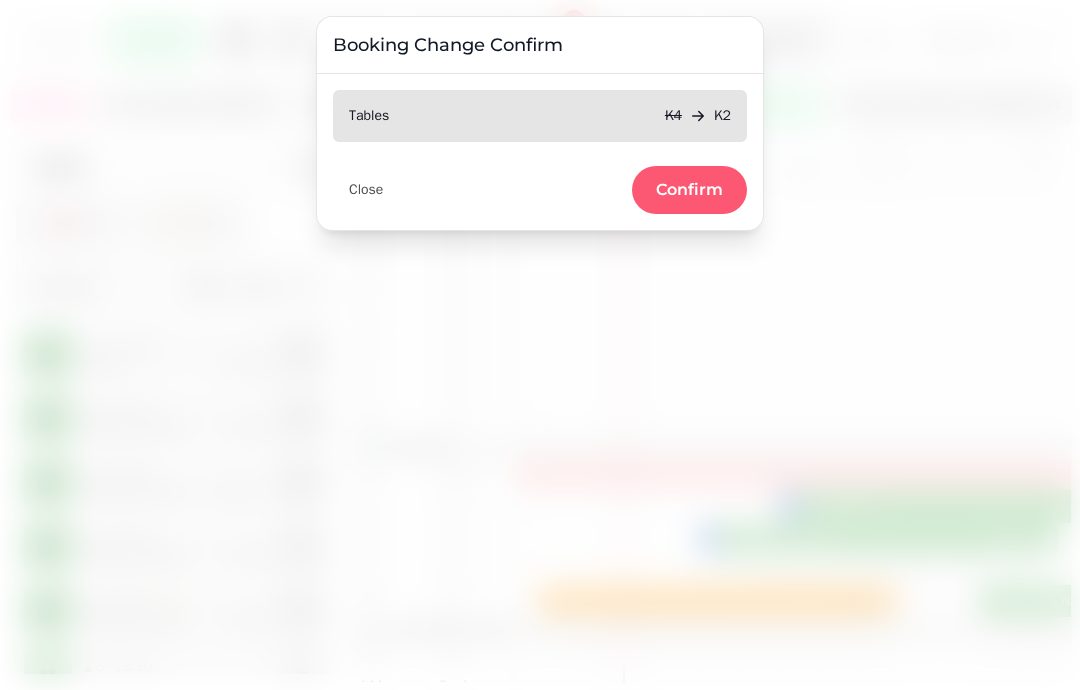 click on "Confirm" at bounding box center (689, 190) 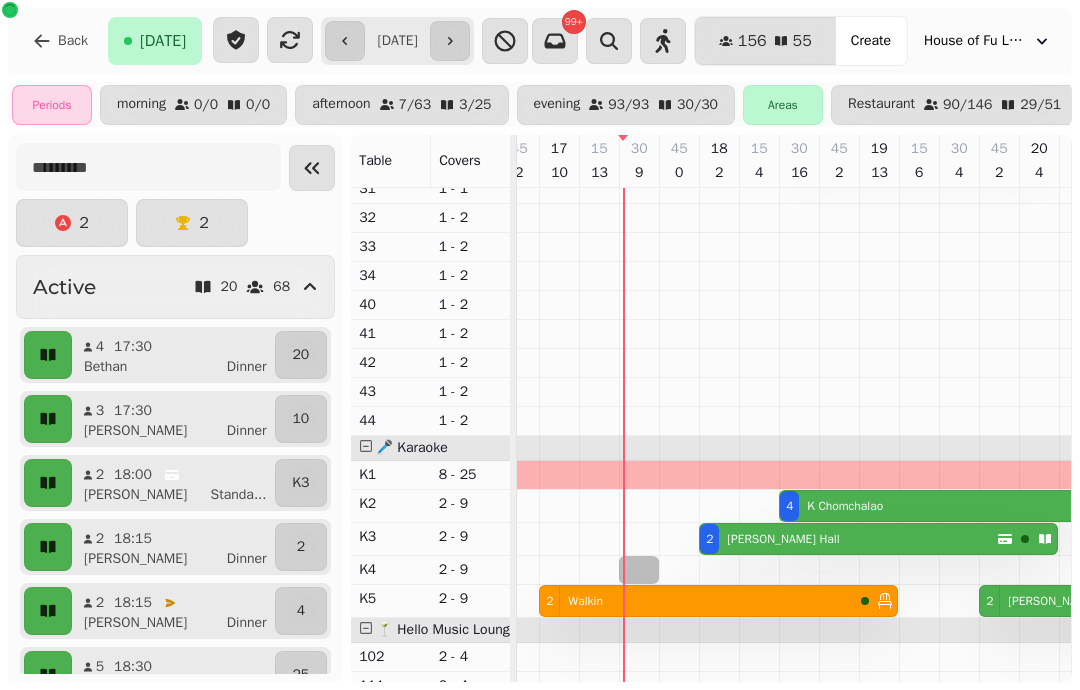 select on "*" 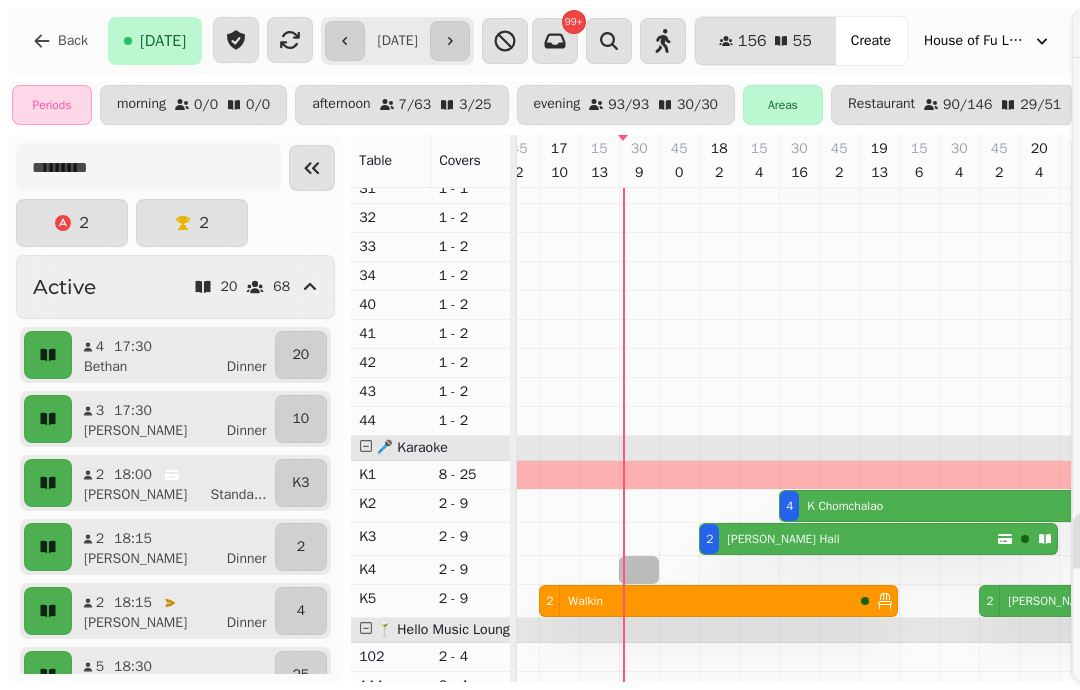 select on "****" 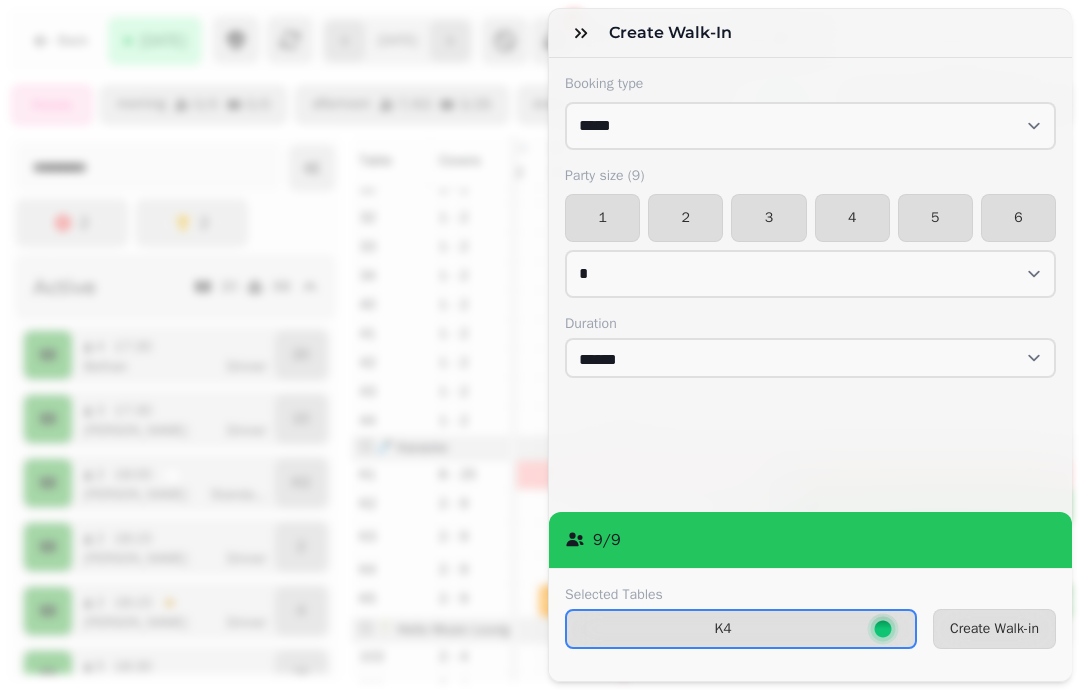 click on "Create Walk-in" at bounding box center [994, 629] 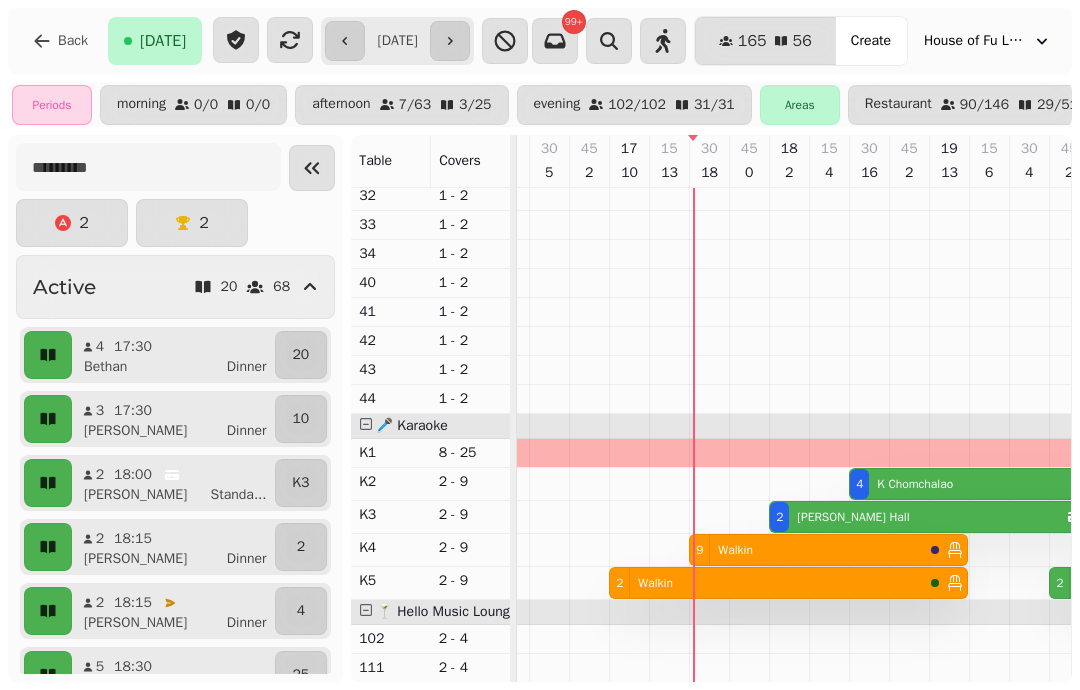 click on "Walkin" at bounding box center [735, 550] 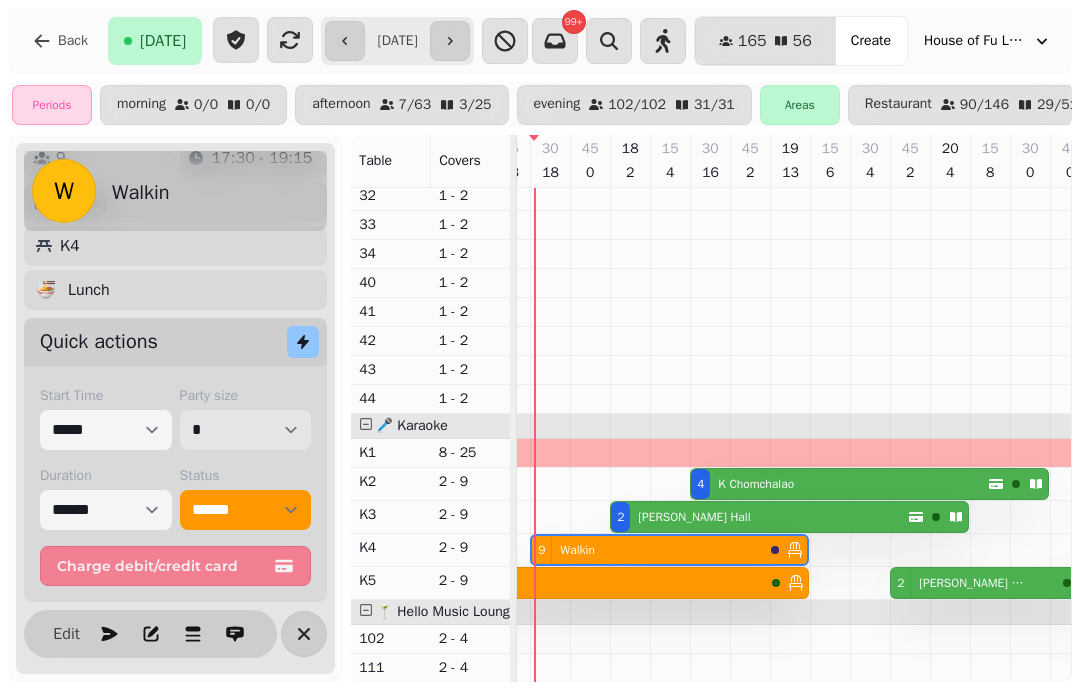 click on "* * * * * * * * * ** ** ** ** ** ** ** ** ** ** ** ** ** ** ** ** ** ** ** ** ** ** ** ** ** ** ** ** ** ** ** ** ** ** ** ** ** ** ** ** ** ** ** ** ** ** ** ** ** ** ** ** ** ** ** ** ** ** ** ** ** ** ** ** ** ** ** ** ** ** ** ** ** ** ** ** ** ** ** ** ** ** ** ** ** ** ** ** ** ** *** *** *** *** *** *** *** *** *** *** *** *** *** *** *** *** *** *** *** *** *** *** *** *** *** *** *** *** *** *** *** *** *** *** *** *** *** *** *** *** *** *** *** *** *** *** *** *** *** *** *** *** *** *** *** *** *** *** *** *** *** *** *** *** *** *** *** *** *** *** *** *** *** *** *** *** *** *** *** *** *** *** *** *** *** *** *** *** *** *** *** *** *** *** *** *** *** *** *** *** *** *** *** *** *** *** *** *** *** *** *** *** *** *** *** *** *** *** *** *** *** *** *** *** *** *** *** *** *** *** *** *** *** *** *** *** *** *** *** *** *** *** *** *** *** *** *** *** *** *** ***" at bounding box center [246, 430] 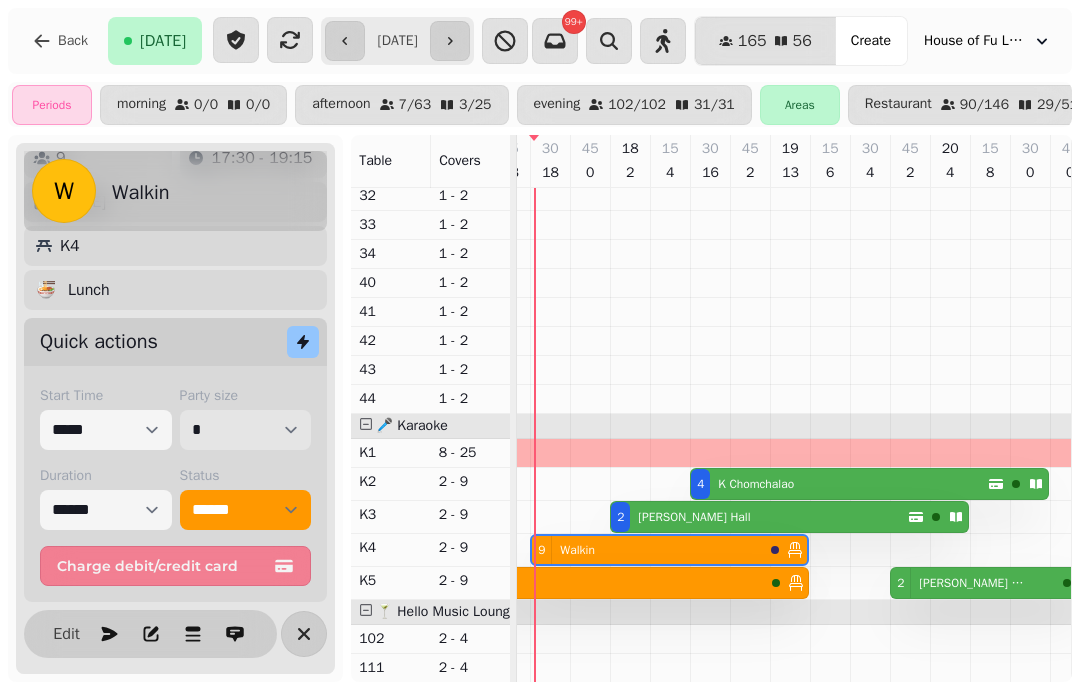 select on "*" 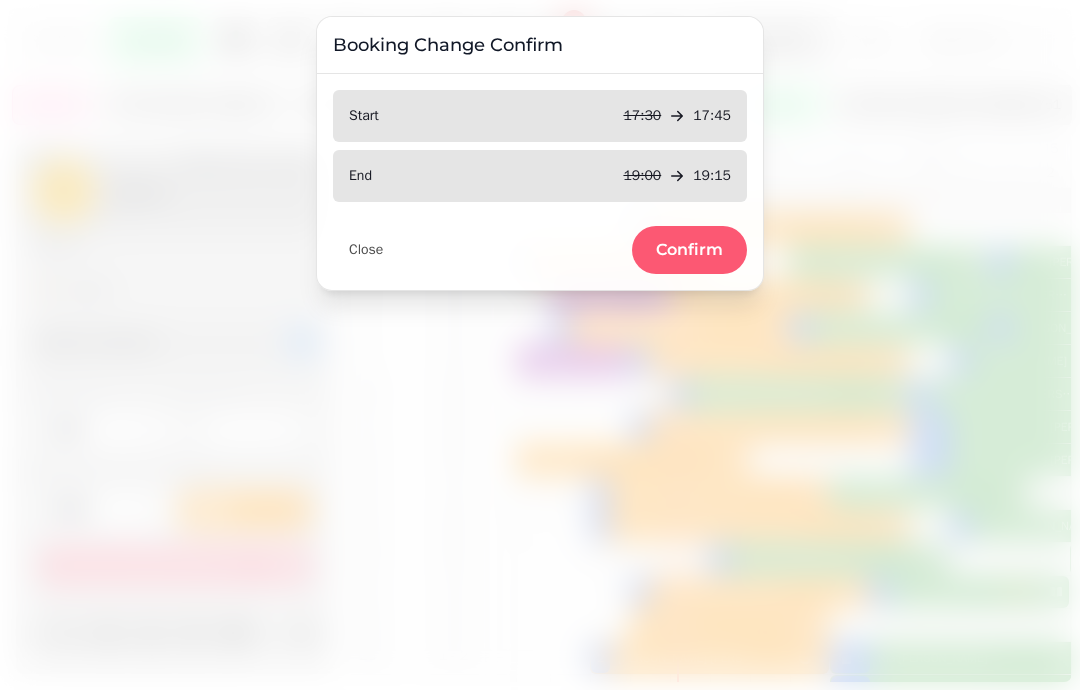 click on "Confirm" at bounding box center (689, 250) 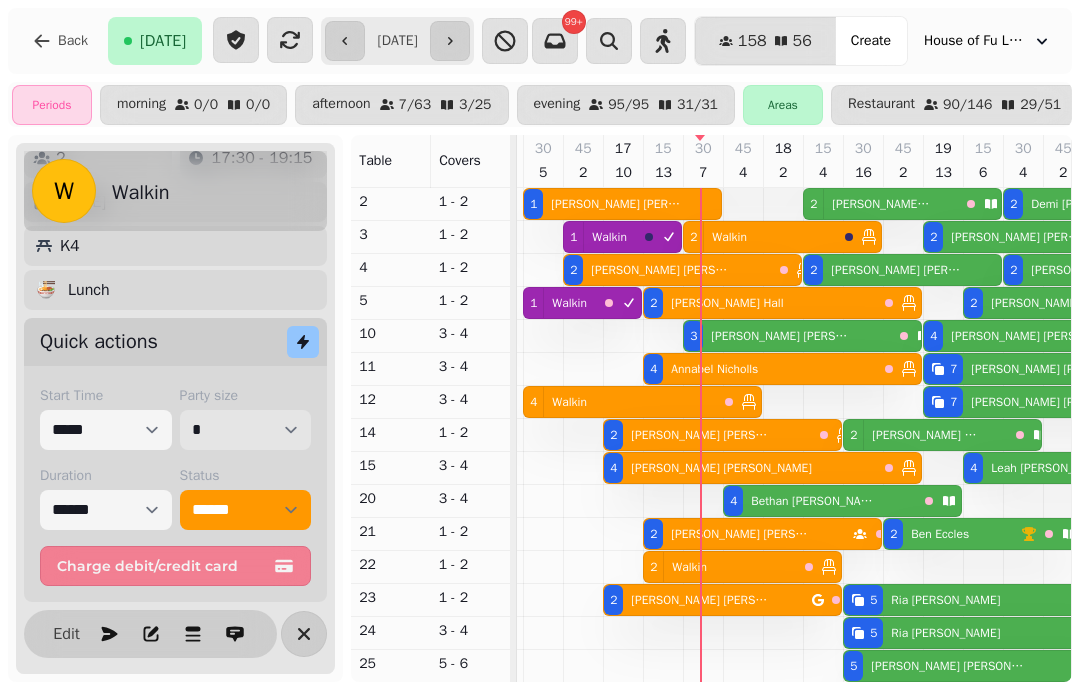 scroll, scrollTop: 331, scrollLeft: 861, axis: both 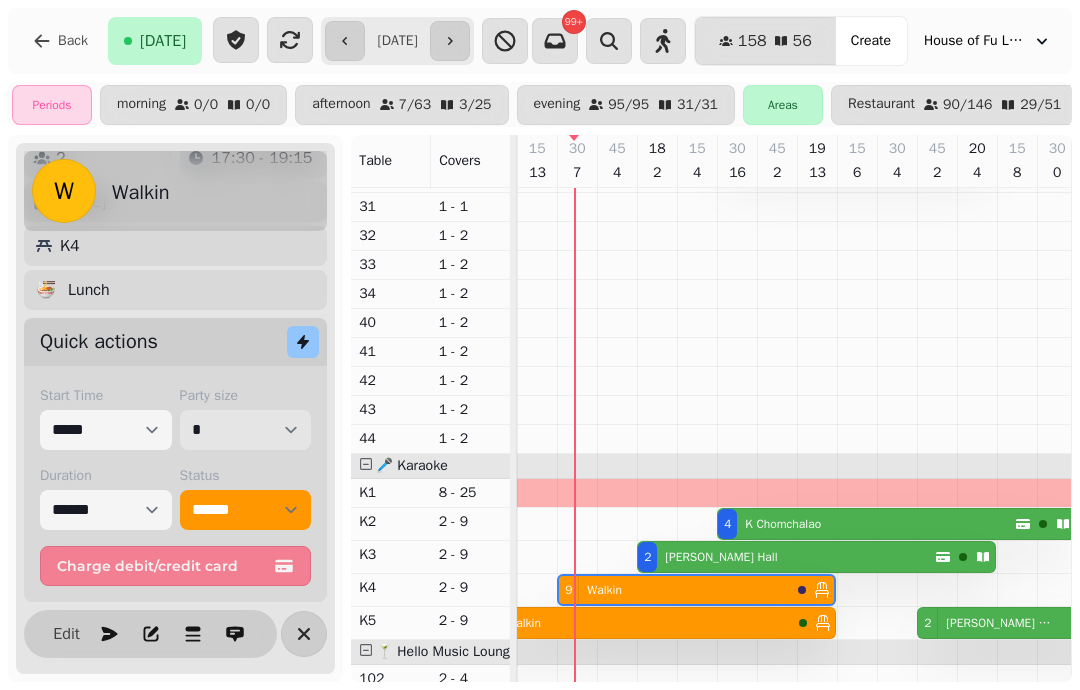 click on "* * * * * * * * * ** ** ** ** ** ** ** ** ** ** ** ** ** ** ** ** ** ** ** ** ** ** ** ** ** ** ** ** ** ** ** ** ** ** ** ** ** ** ** ** ** ** ** ** ** ** ** ** ** ** ** ** ** ** ** ** ** ** ** ** ** ** ** ** ** ** ** ** ** ** ** ** ** ** ** ** ** ** ** ** ** ** ** ** ** ** ** ** ** ** *** *** *** *** *** *** *** *** *** *** *** *** *** *** *** *** *** *** *** *** *** *** *** *** *** *** *** *** *** *** *** *** *** *** *** *** *** *** *** *** *** *** *** *** *** *** *** *** *** *** *** *** *** *** *** *** *** *** *** *** *** *** *** *** *** *** *** *** *** *** *** *** *** *** *** *** *** *** *** *** *** *** *** *** *** *** *** *** *** *** *** *** *** *** *** *** *** *** *** *** *** *** *** *** *** *** *** *** *** *** *** *** *** *** *** *** *** *** *** *** *** *** *** *** *** *** *** *** *** *** *** *** *** *** *** *** *** *** *** *** *** *** *** *** *** *** *** *** *** *** ***" at bounding box center (246, 430) 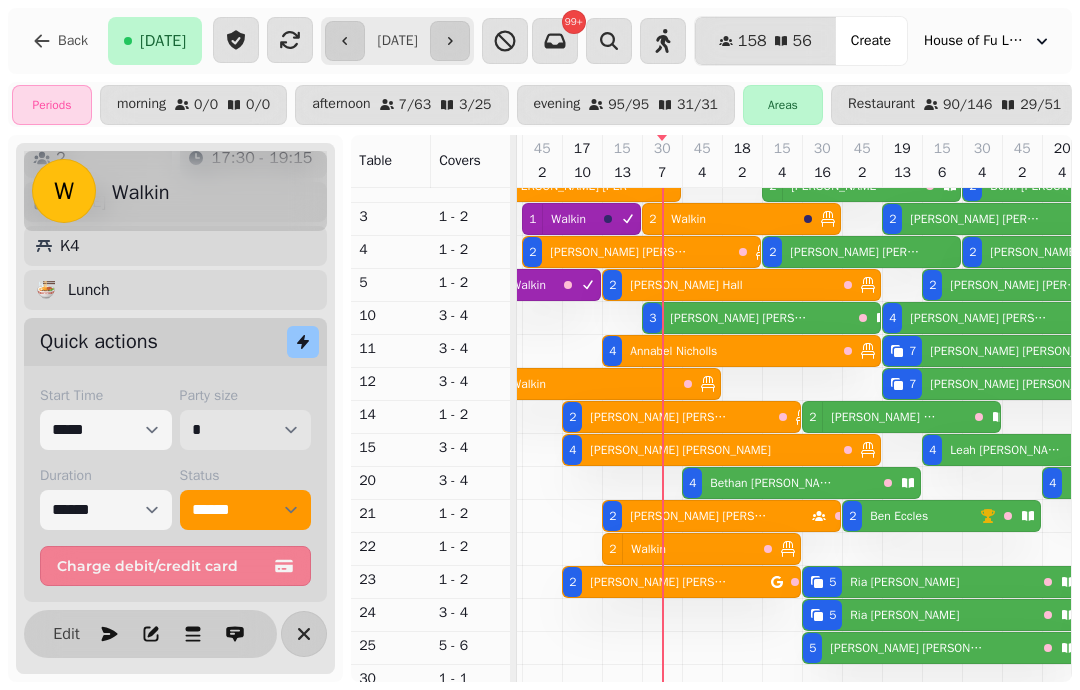 scroll, scrollTop: 346, scrollLeft: 857, axis: both 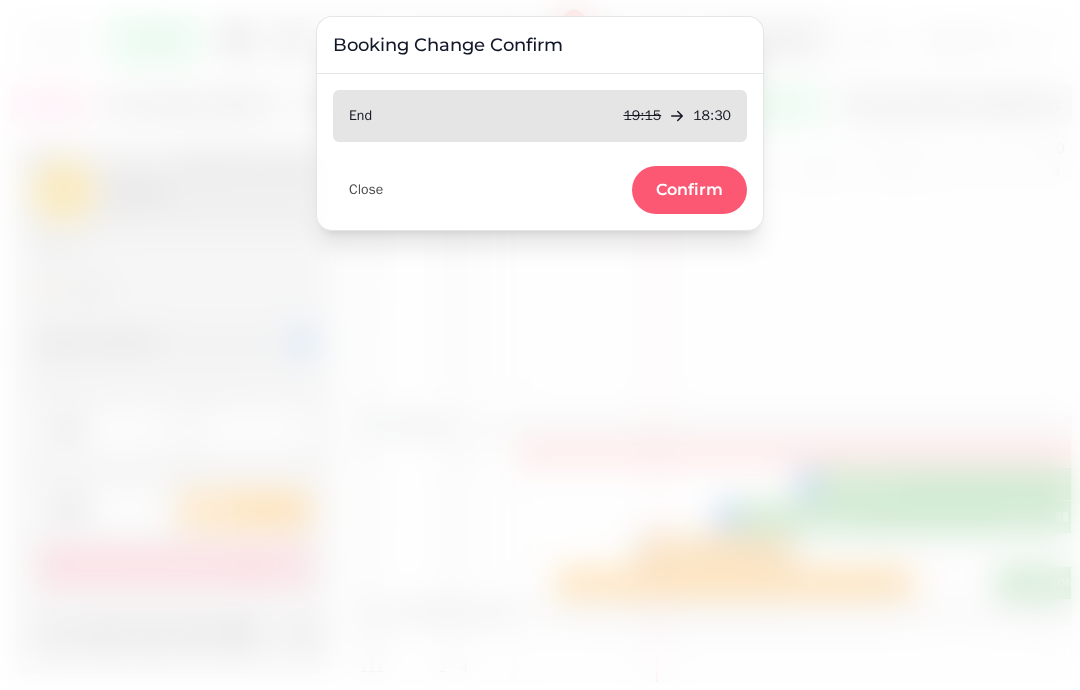 click on "Confirm" at bounding box center (689, 190) 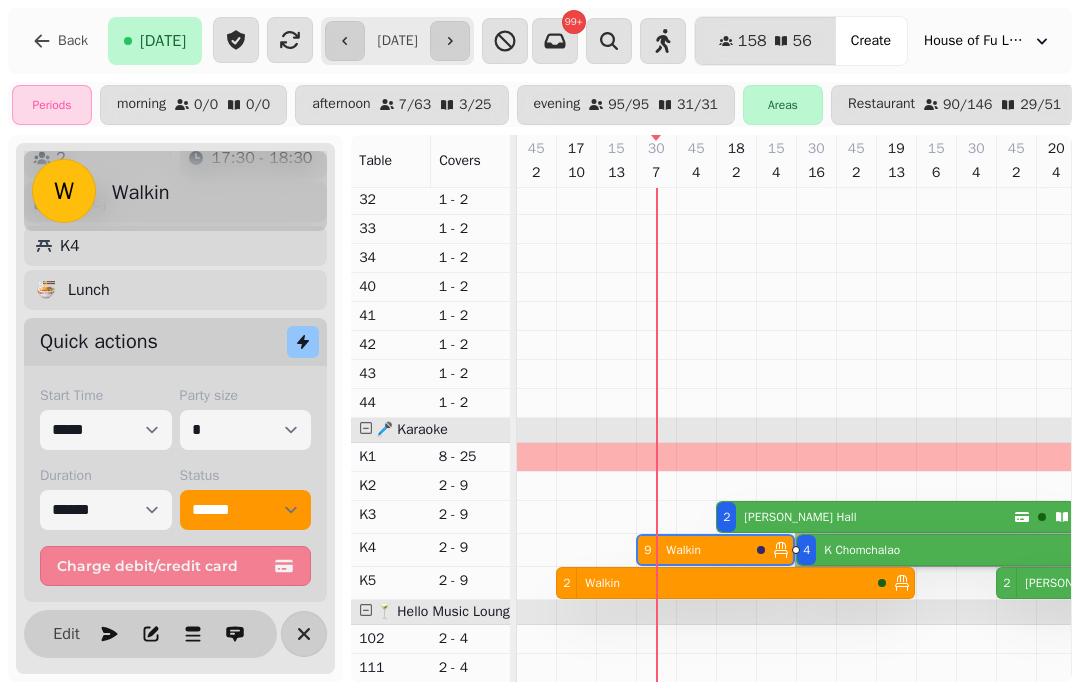 scroll, scrollTop: 614, scrollLeft: 0, axis: vertical 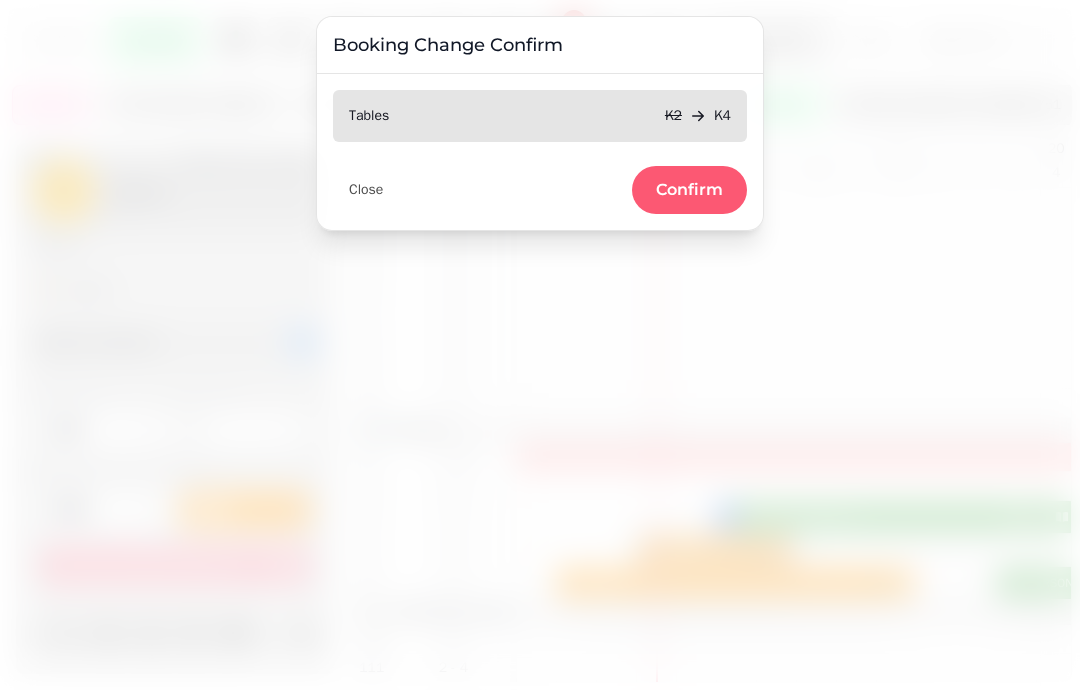 click on "Confirm" at bounding box center (689, 190) 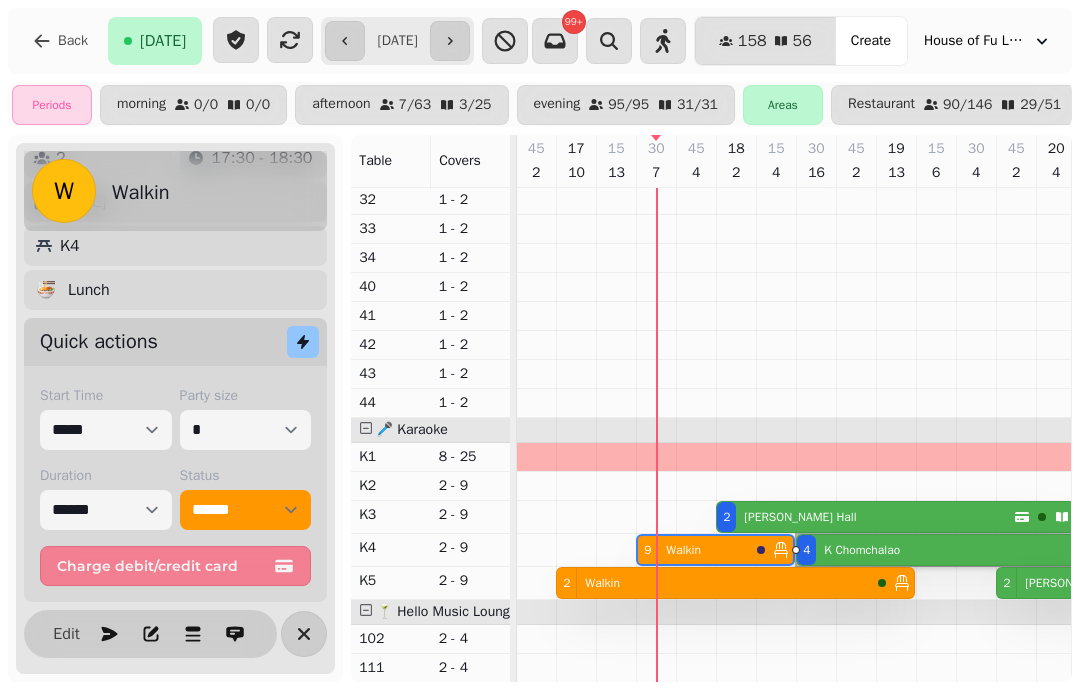 click on "2 Walkin" at bounding box center (713, 583) 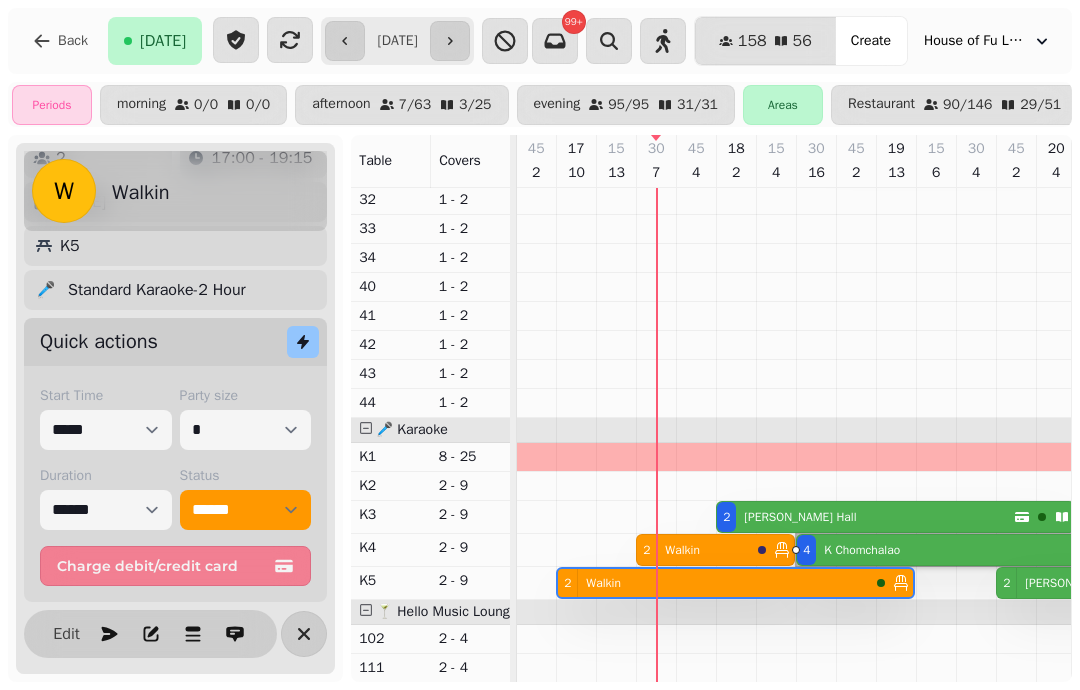 scroll, scrollTop: 0, scrollLeft: 867, axis: horizontal 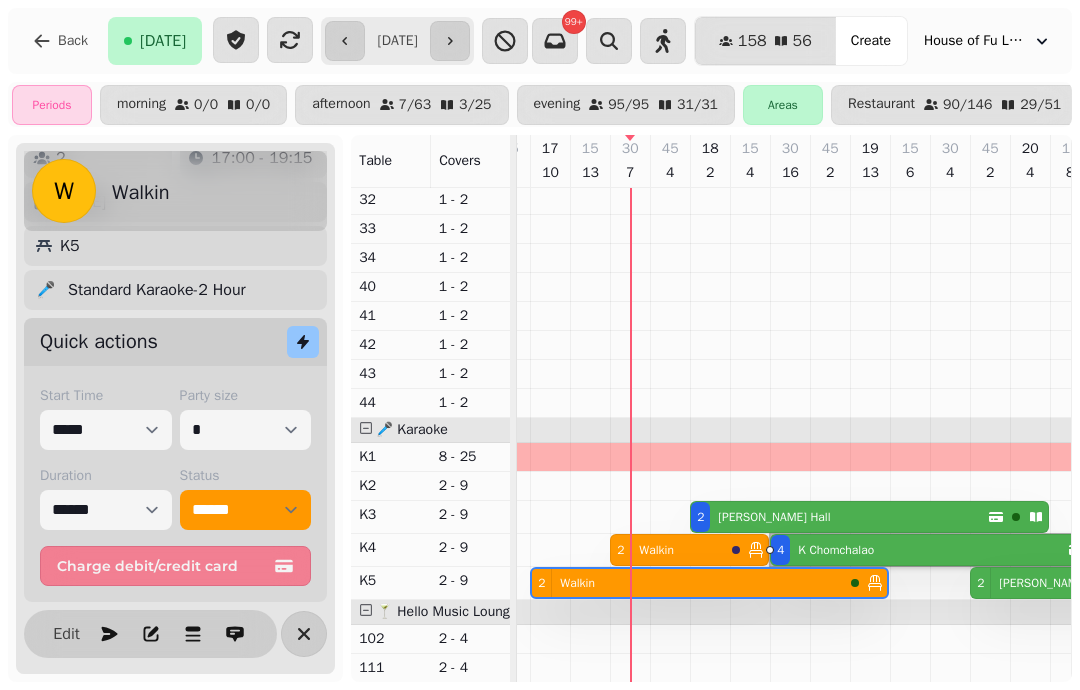 click on "Walkin" at bounding box center [656, 550] 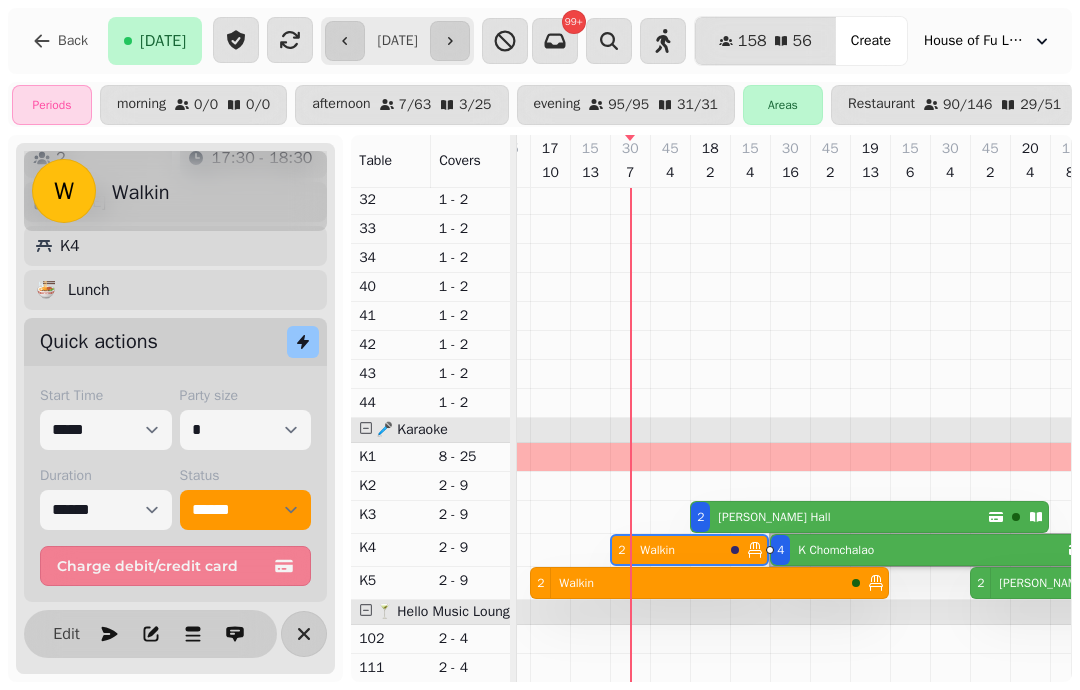 scroll, scrollTop: 0, scrollLeft: 947, axis: horizontal 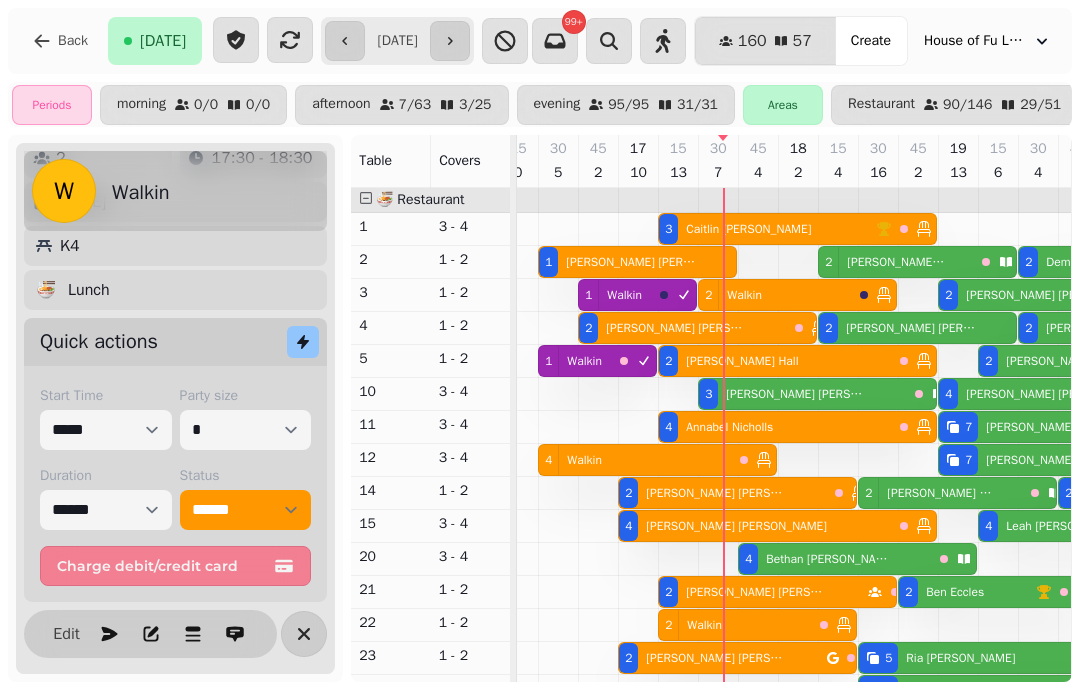 click on "Madeleine   Brough" at bounding box center (794, 394) 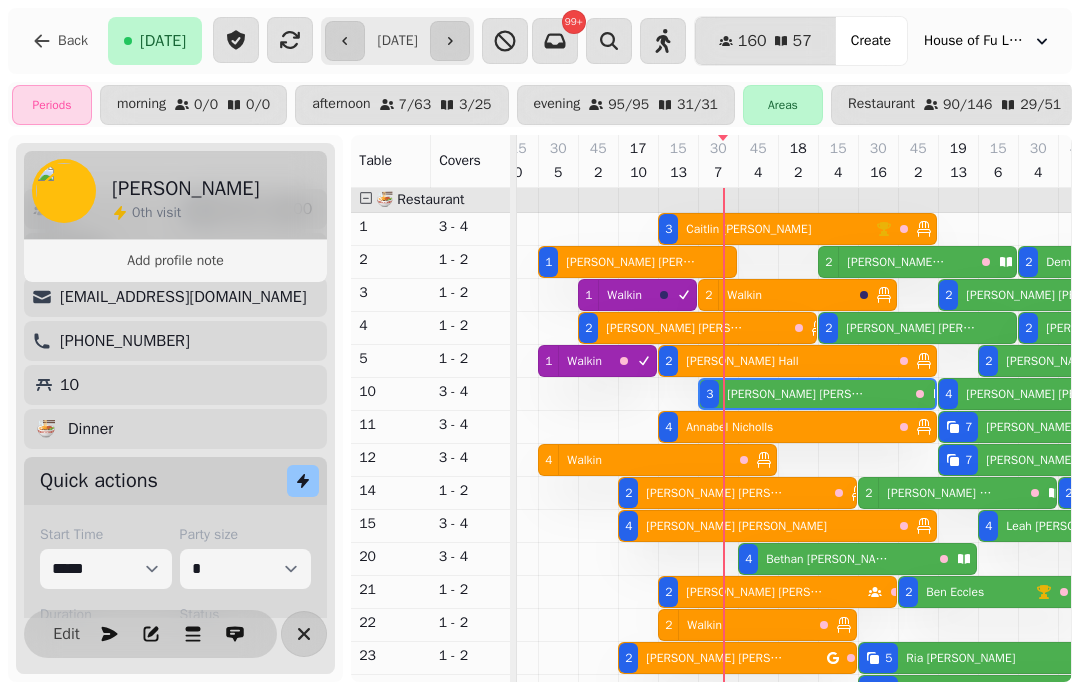 scroll, scrollTop: 0, scrollLeft: 947, axis: horizontal 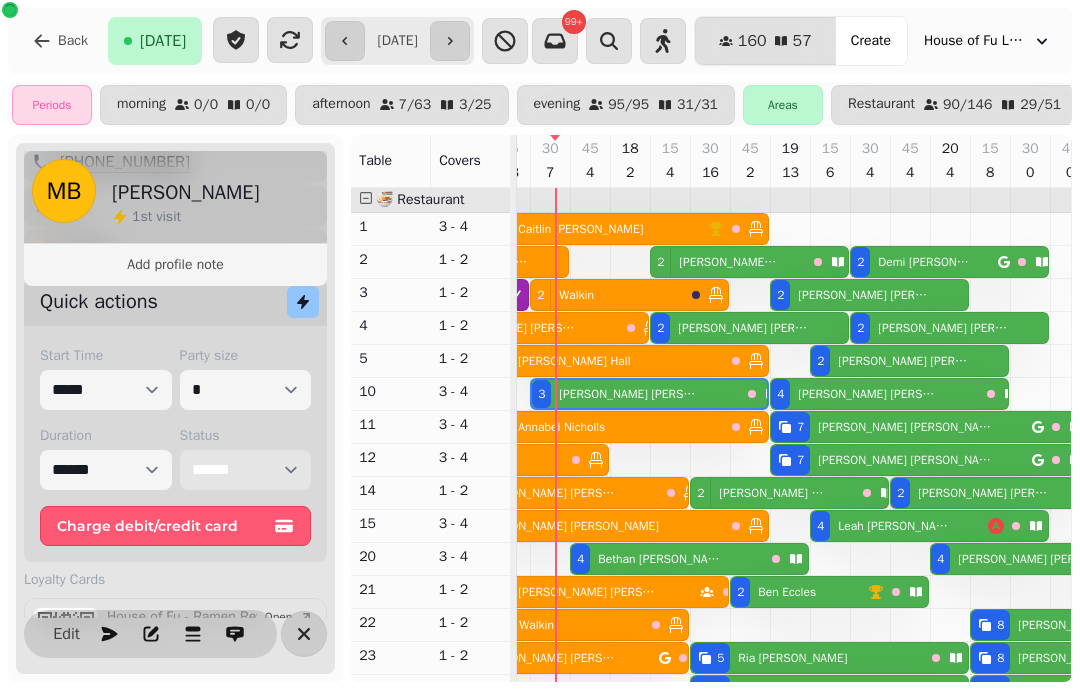 click on "**********" at bounding box center [246, 470] 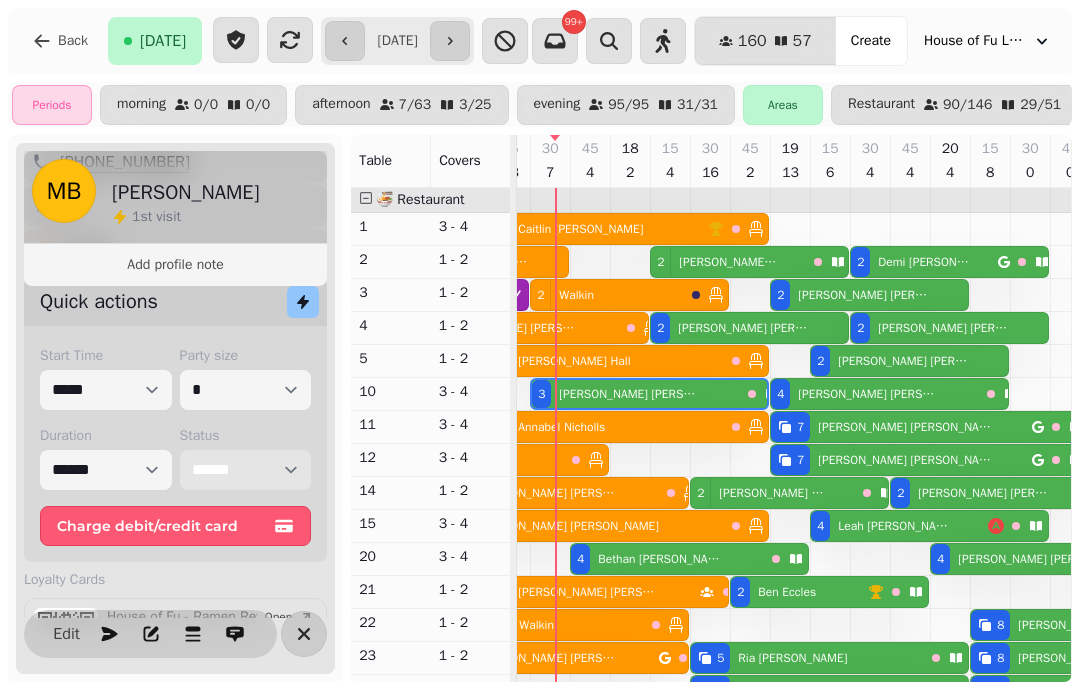 select on "******" 